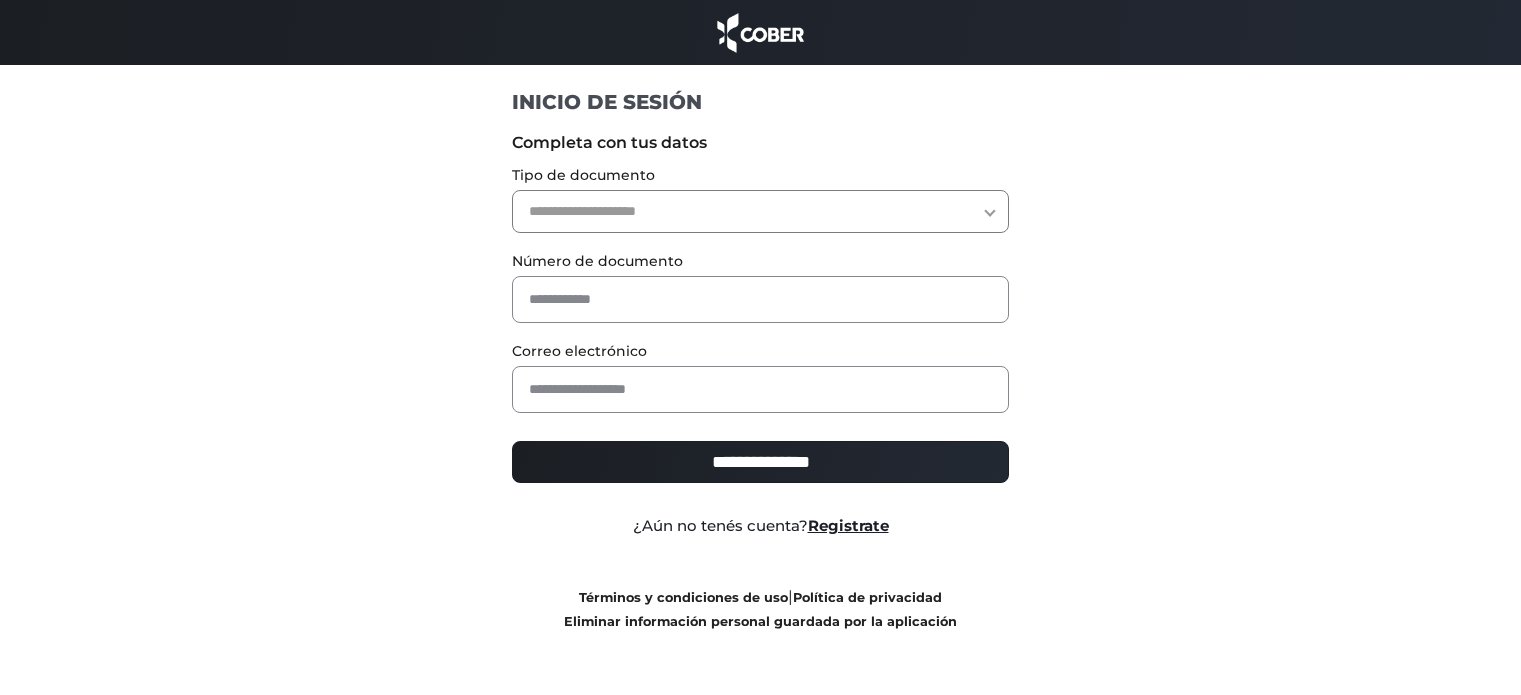 scroll, scrollTop: 0, scrollLeft: 0, axis: both 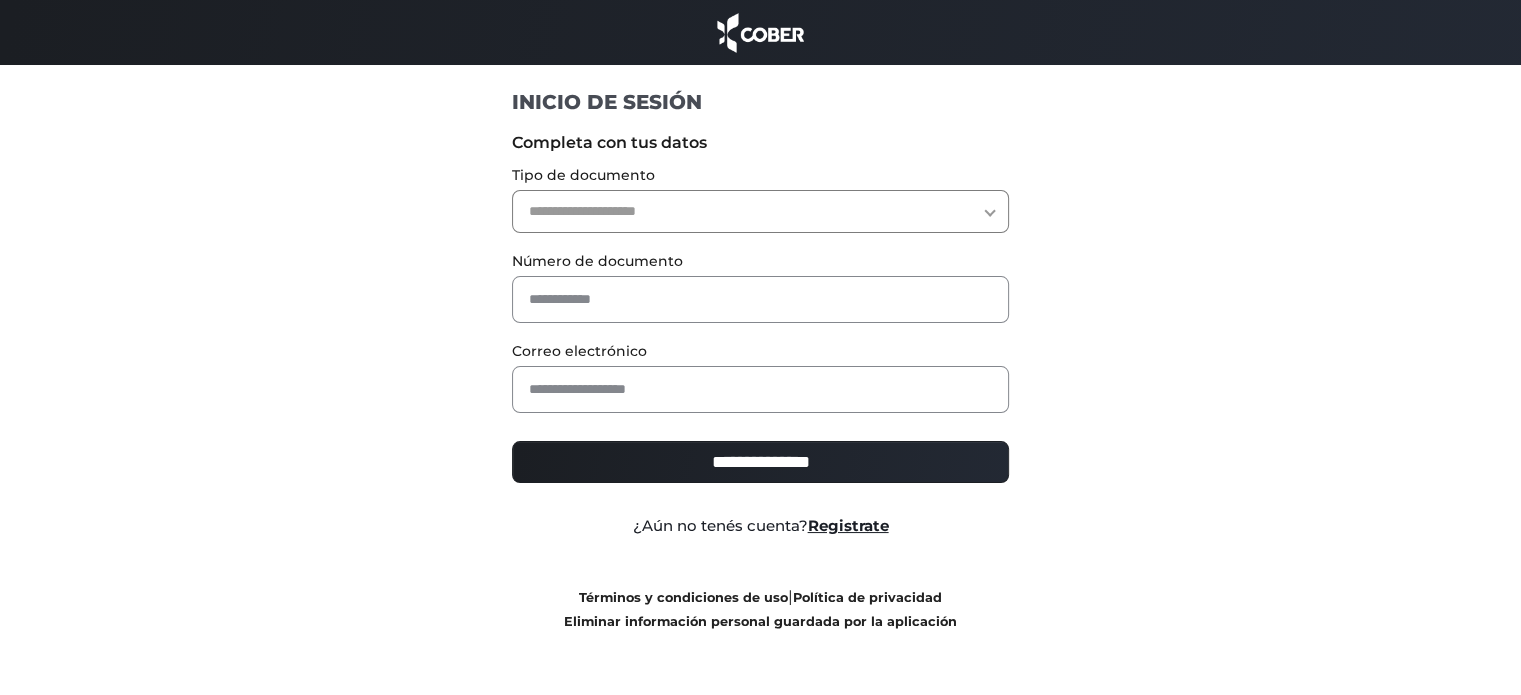 click on "**********" at bounding box center [760, 211] 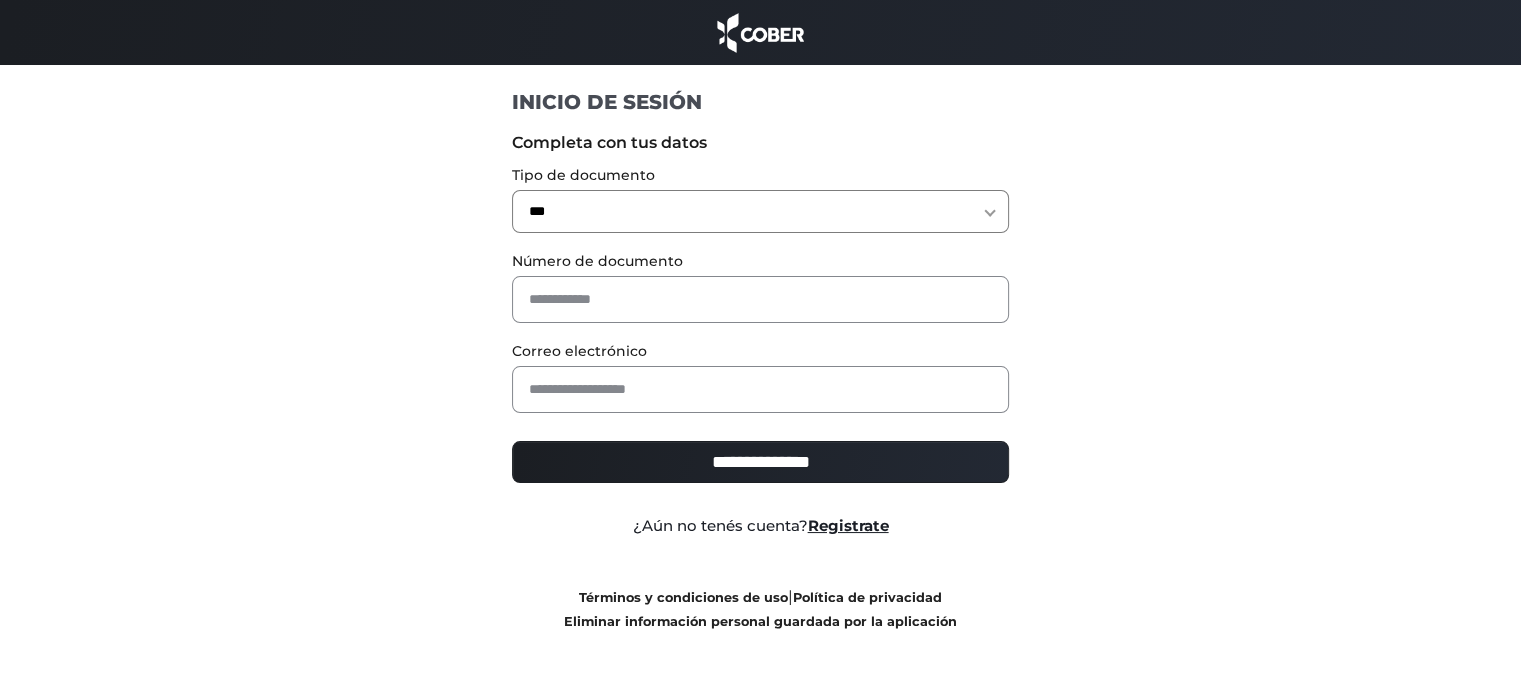 click on "**********" at bounding box center (760, 211) 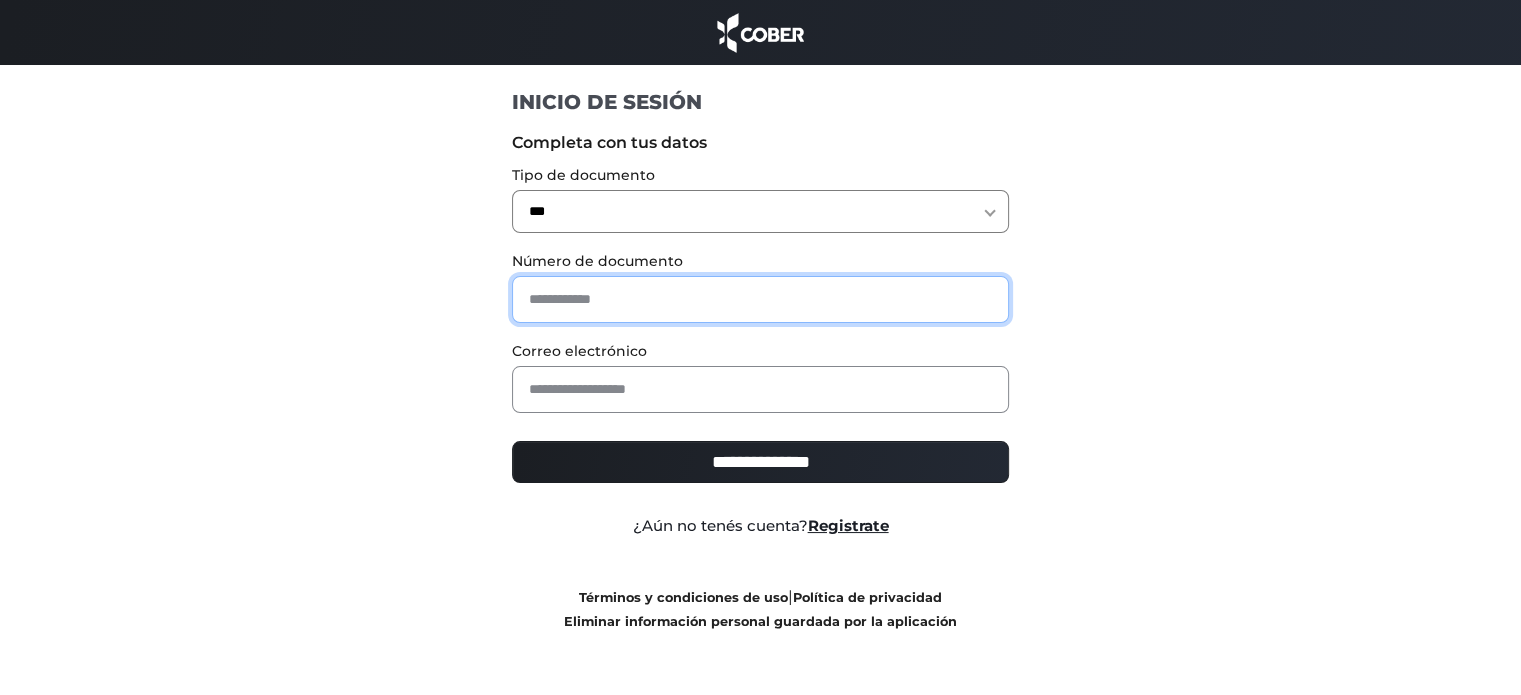 click at bounding box center [760, 299] 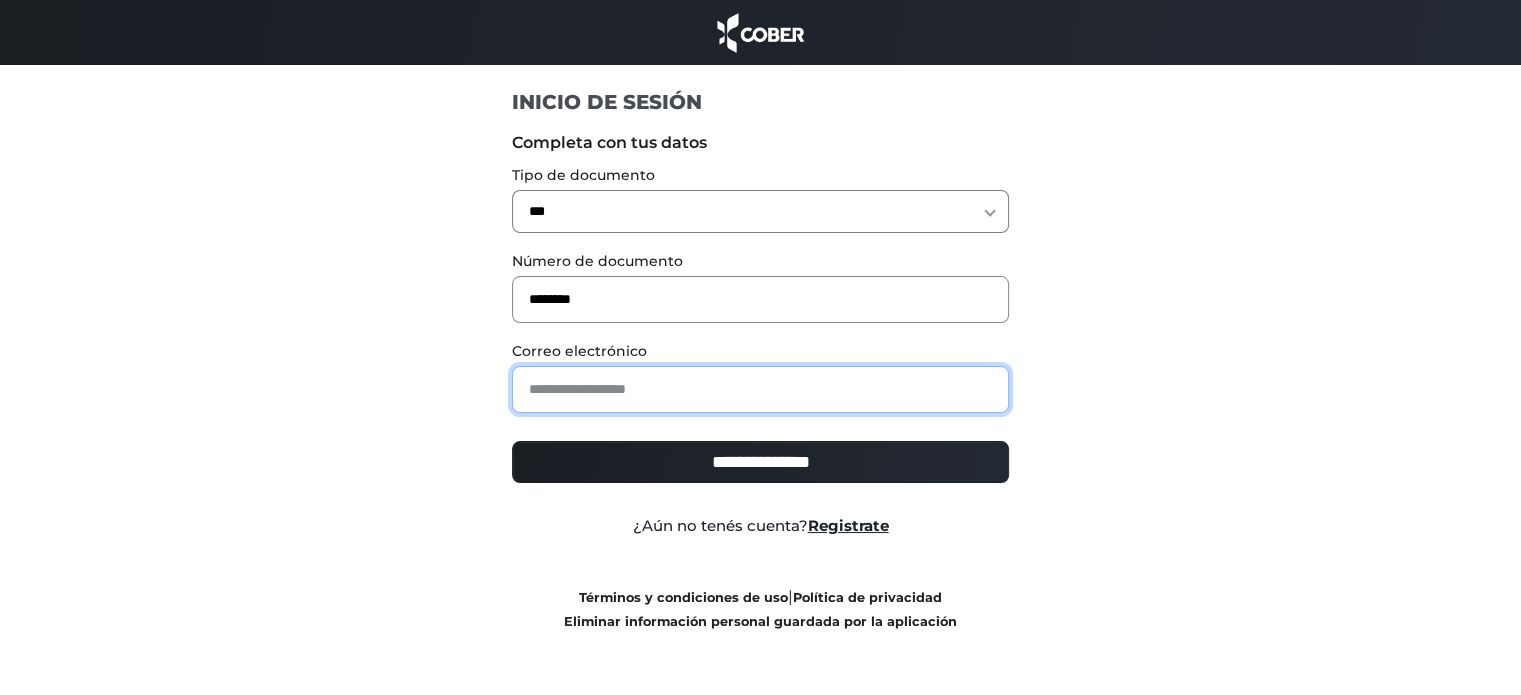 click at bounding box center [760, 389] 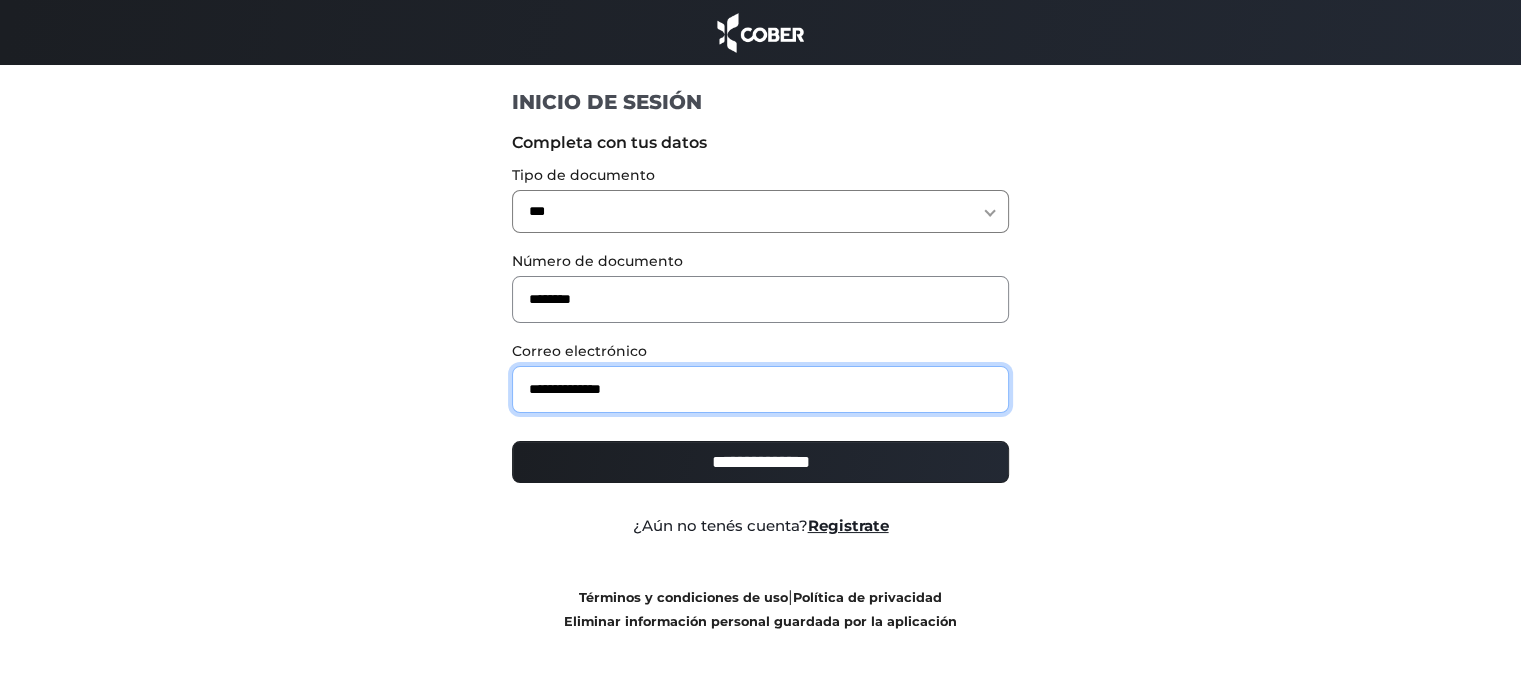 type on "**********" 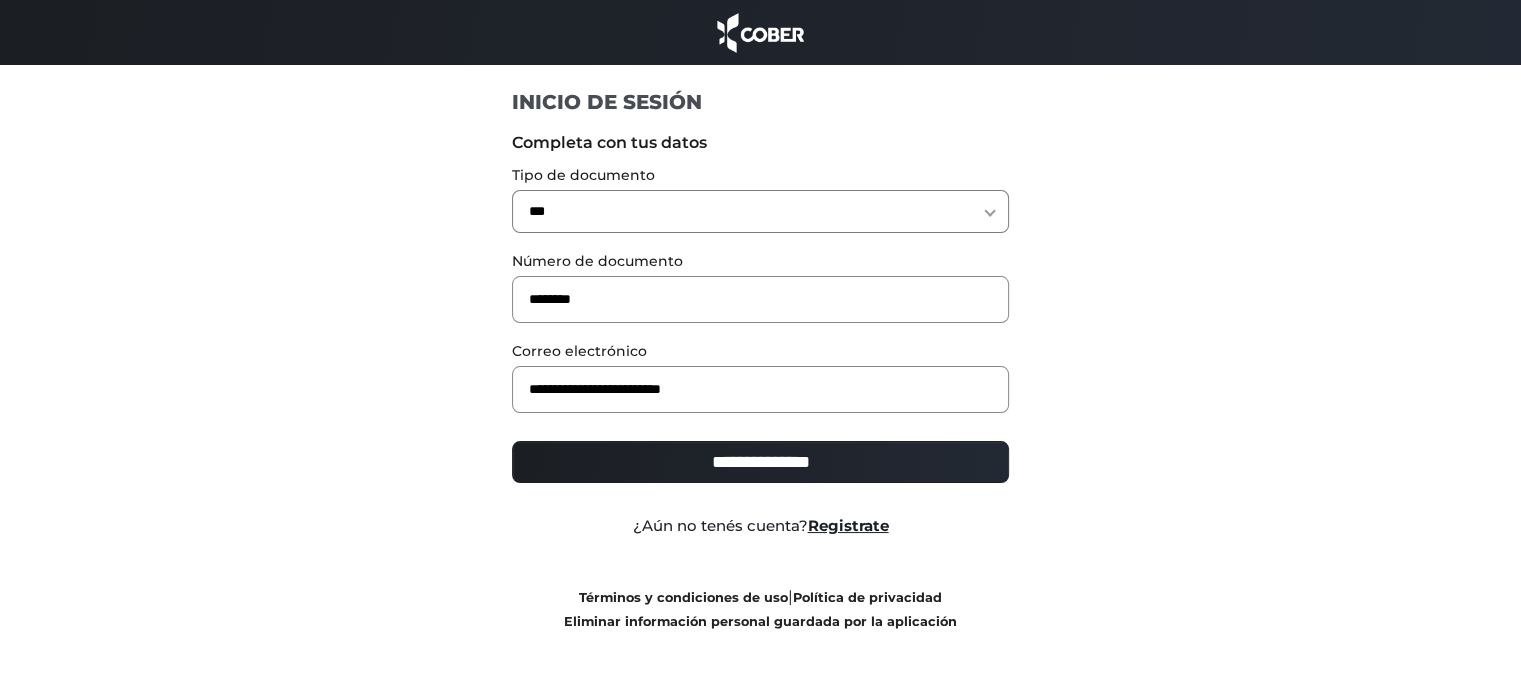 click on "**********" at bounding box center [760, 462] 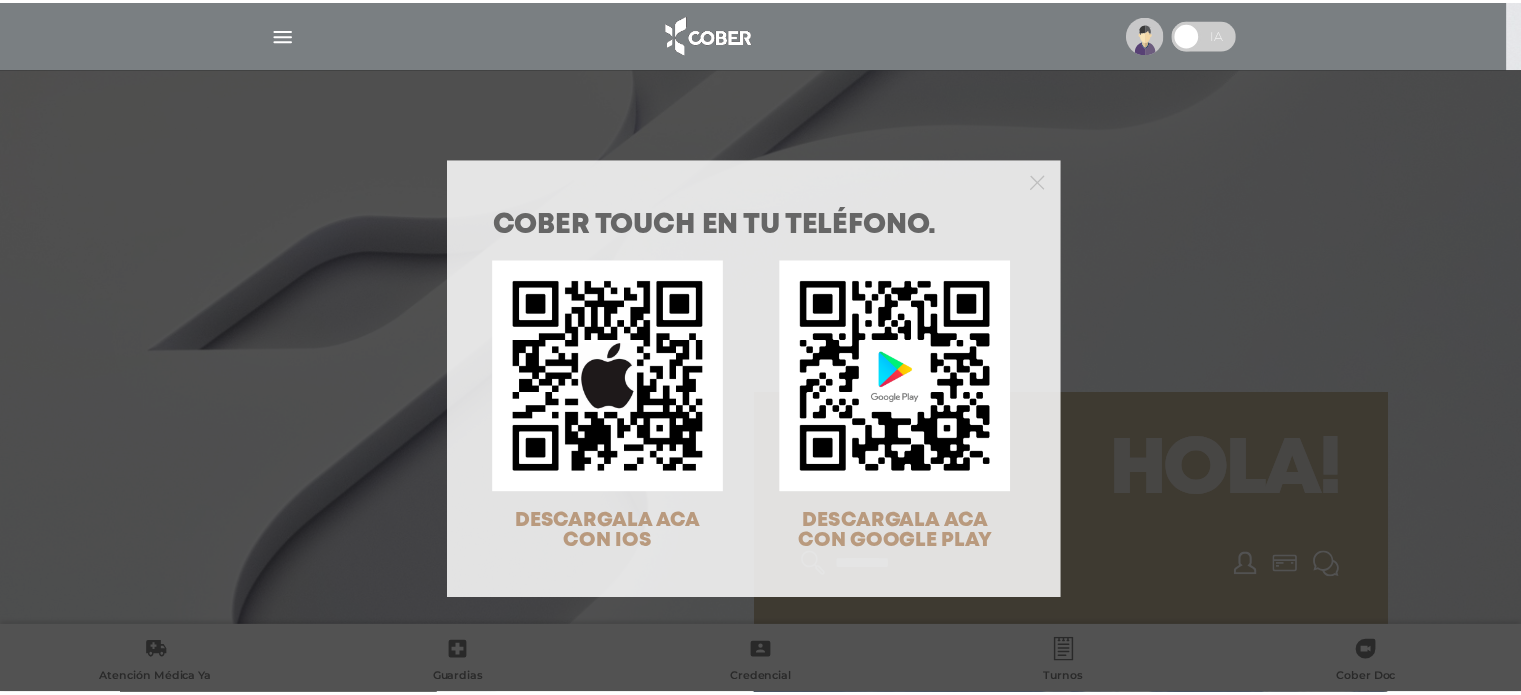 scroll, scrollTop: 0, scrollLeft: 0, axis: both 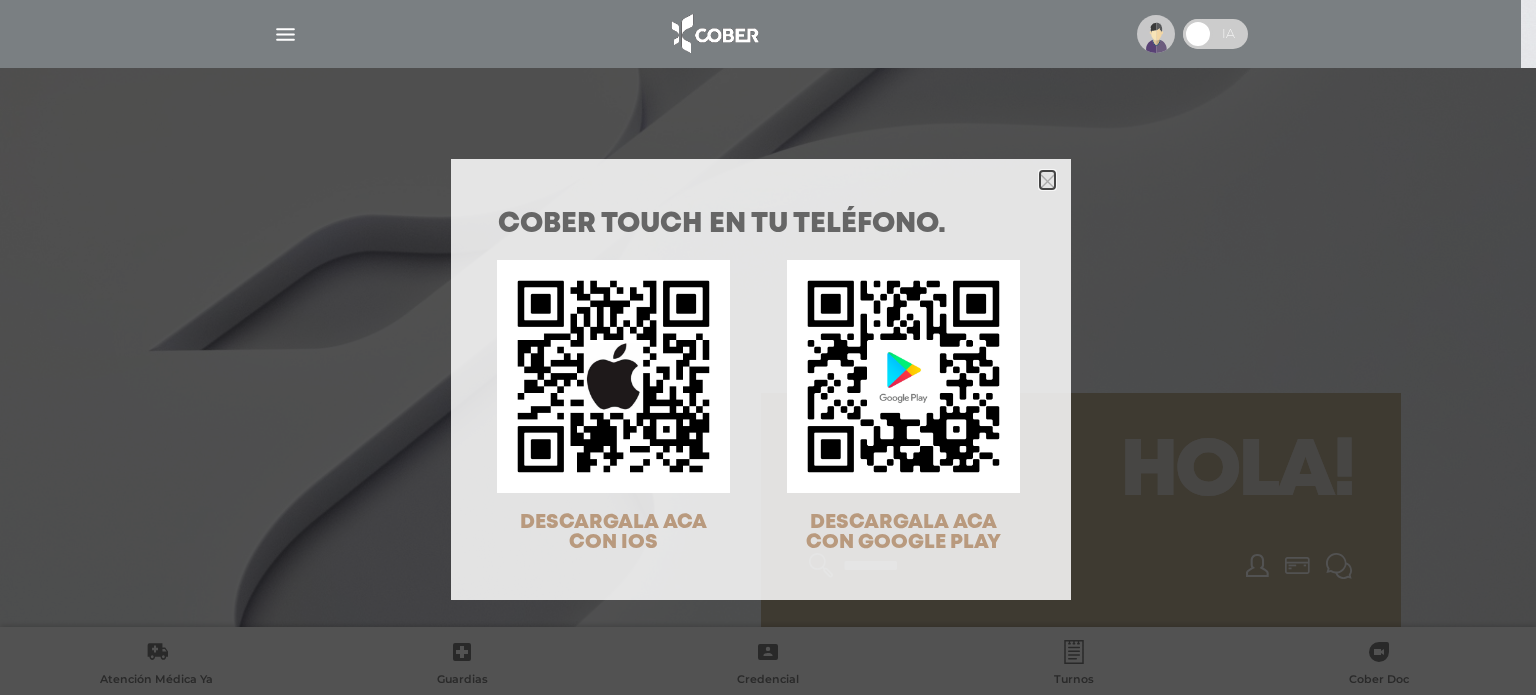 click 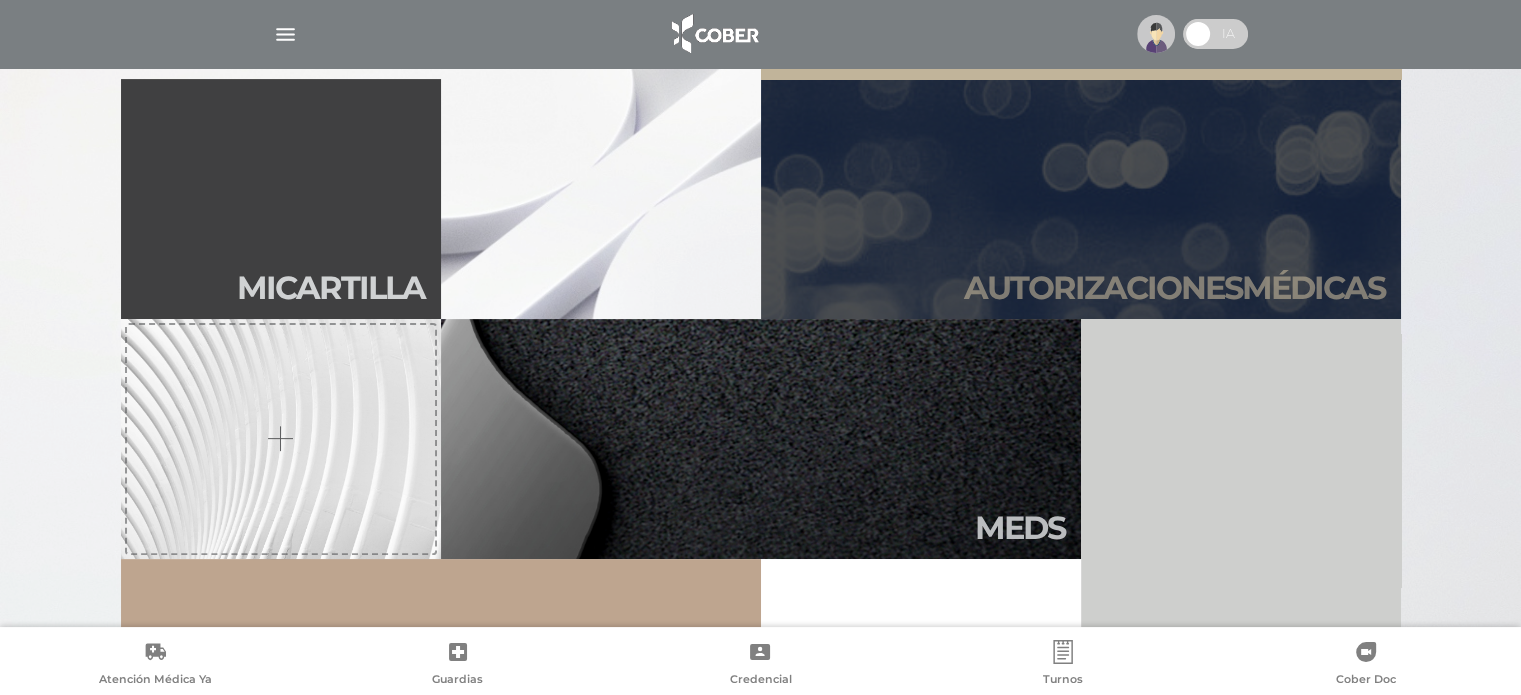 scroll, scrollTop: 547, scrollLeft: 0, axis: vertical 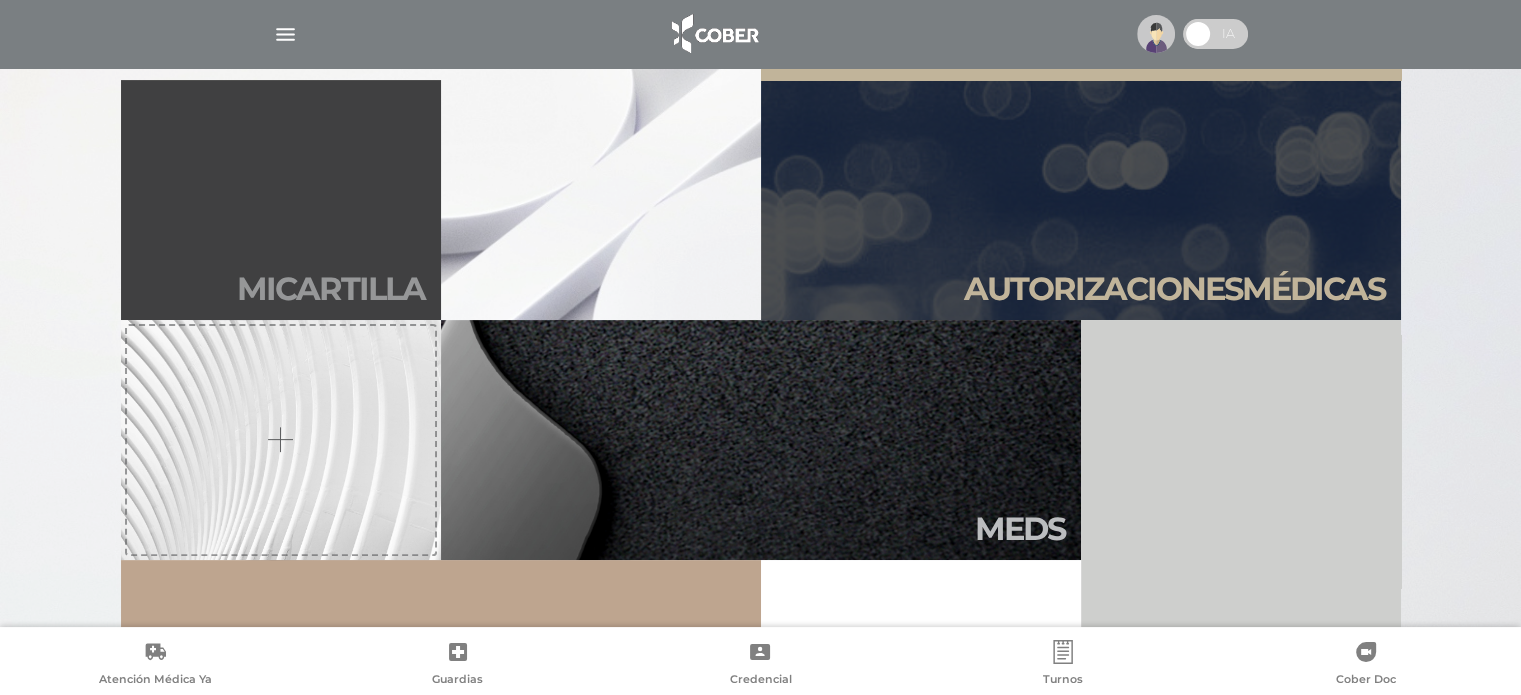 click on "Mi  car tilla" at bounding box center [331, 289] 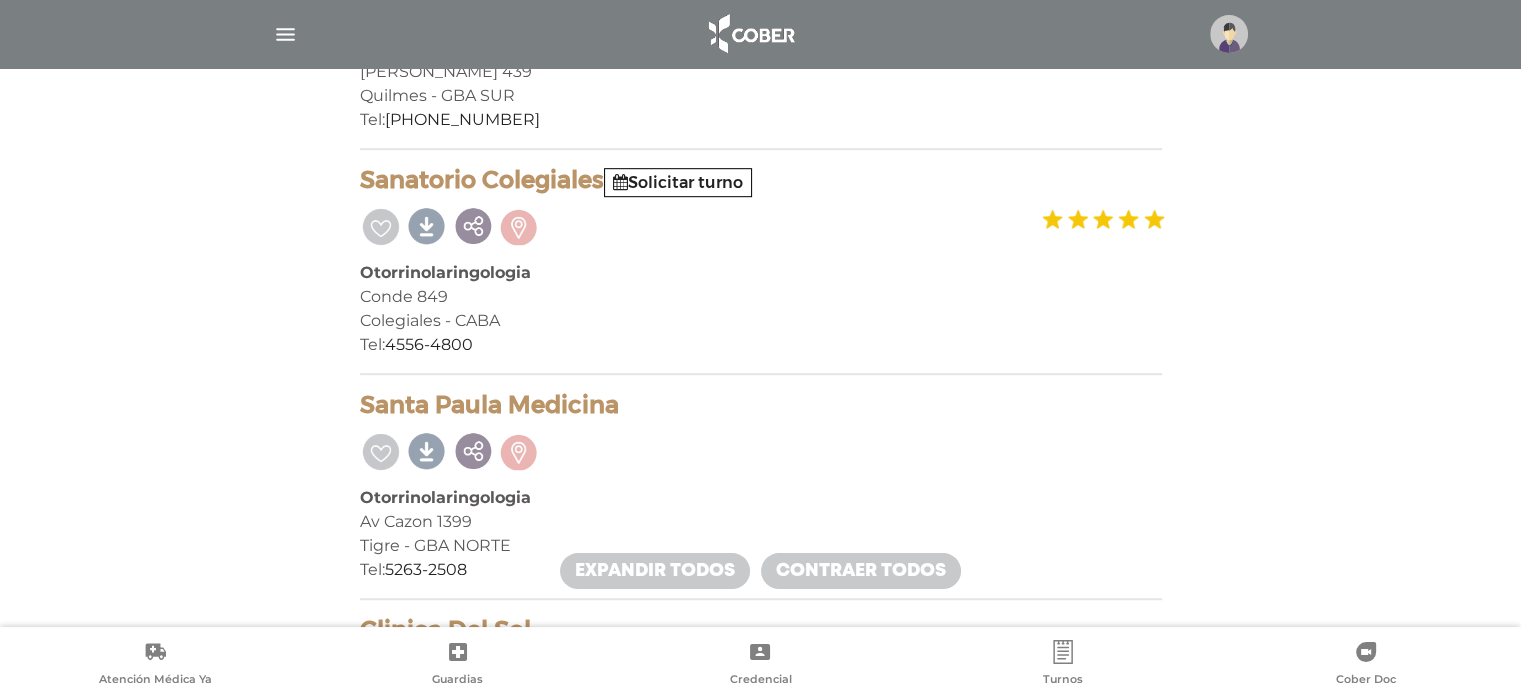 scroll, scrollTop: 1246, scrollLeft: 0, axis: vertical 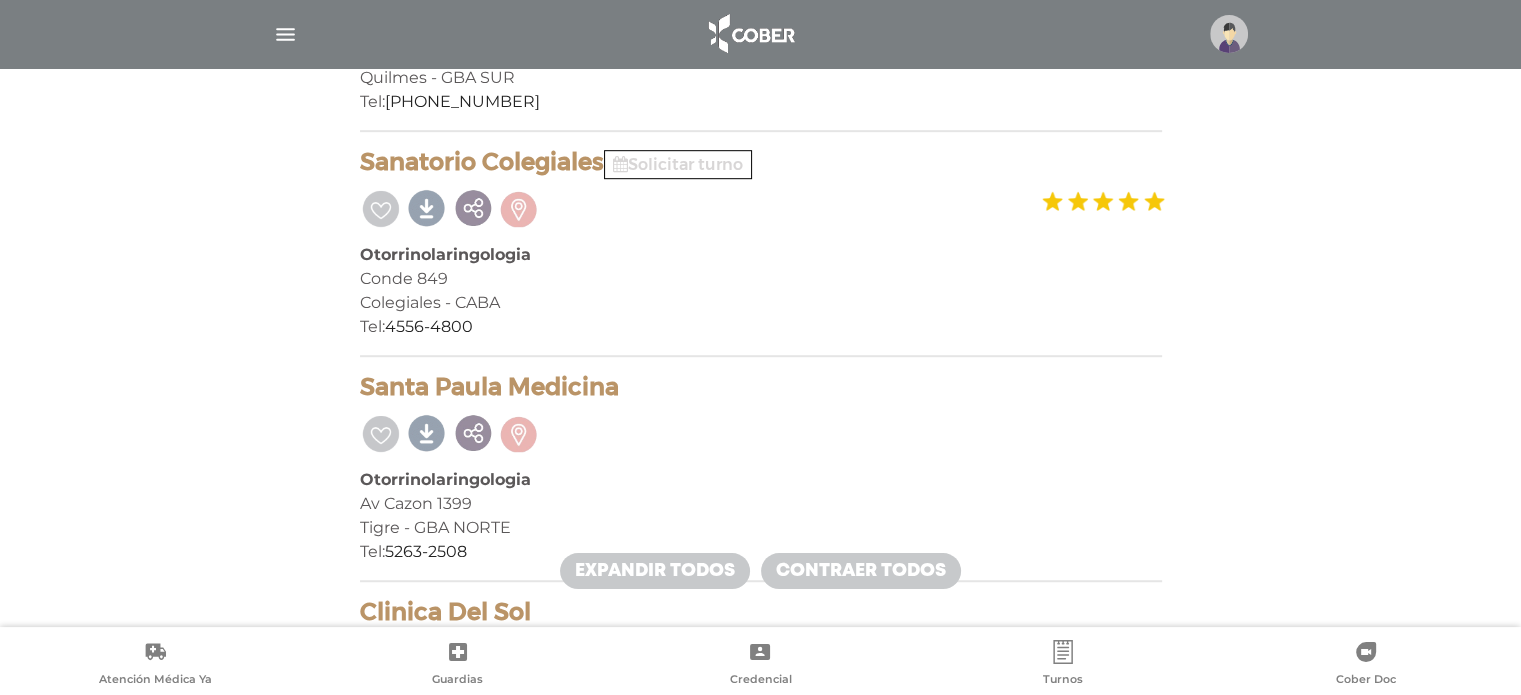 click on "Solicitar turno" at bounding box center [678, 164] 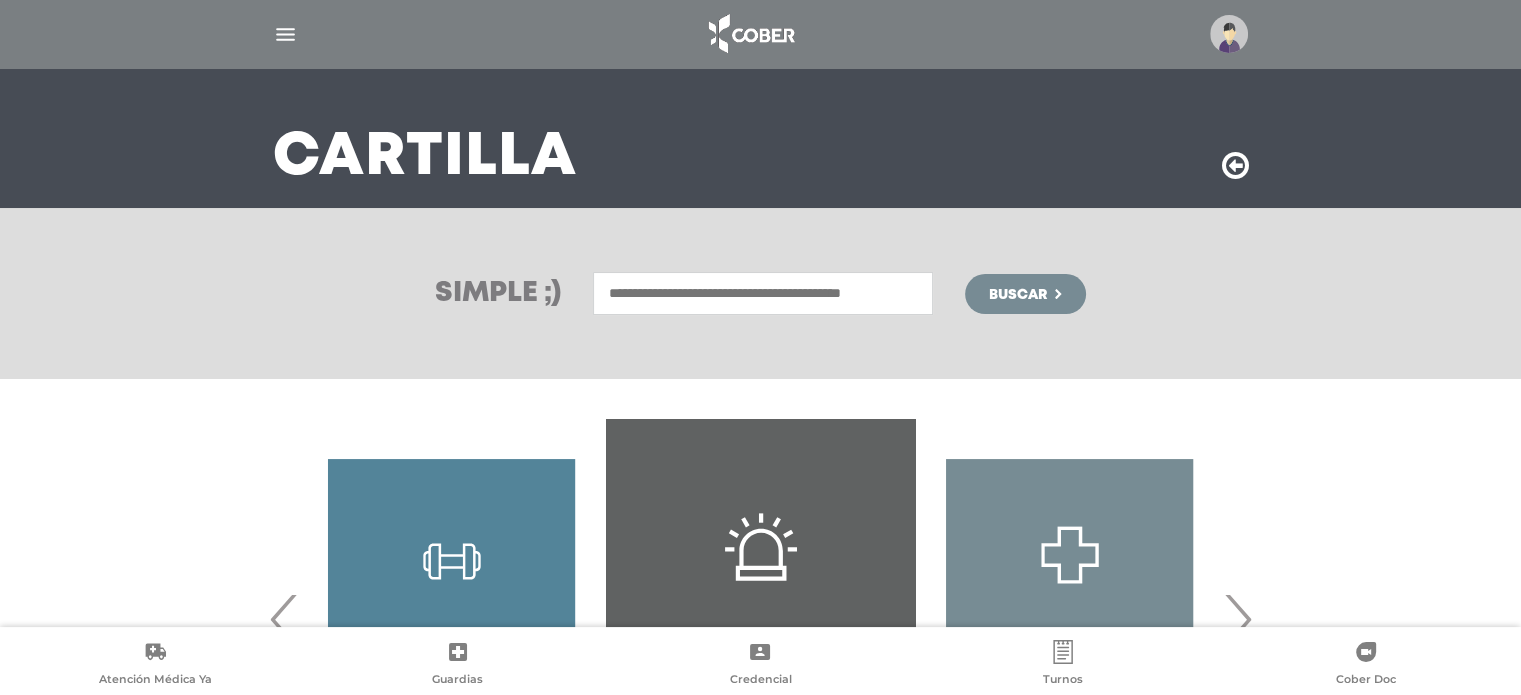 scroll, scrollTop: 104, scrollLeft: 0, axis: vertical 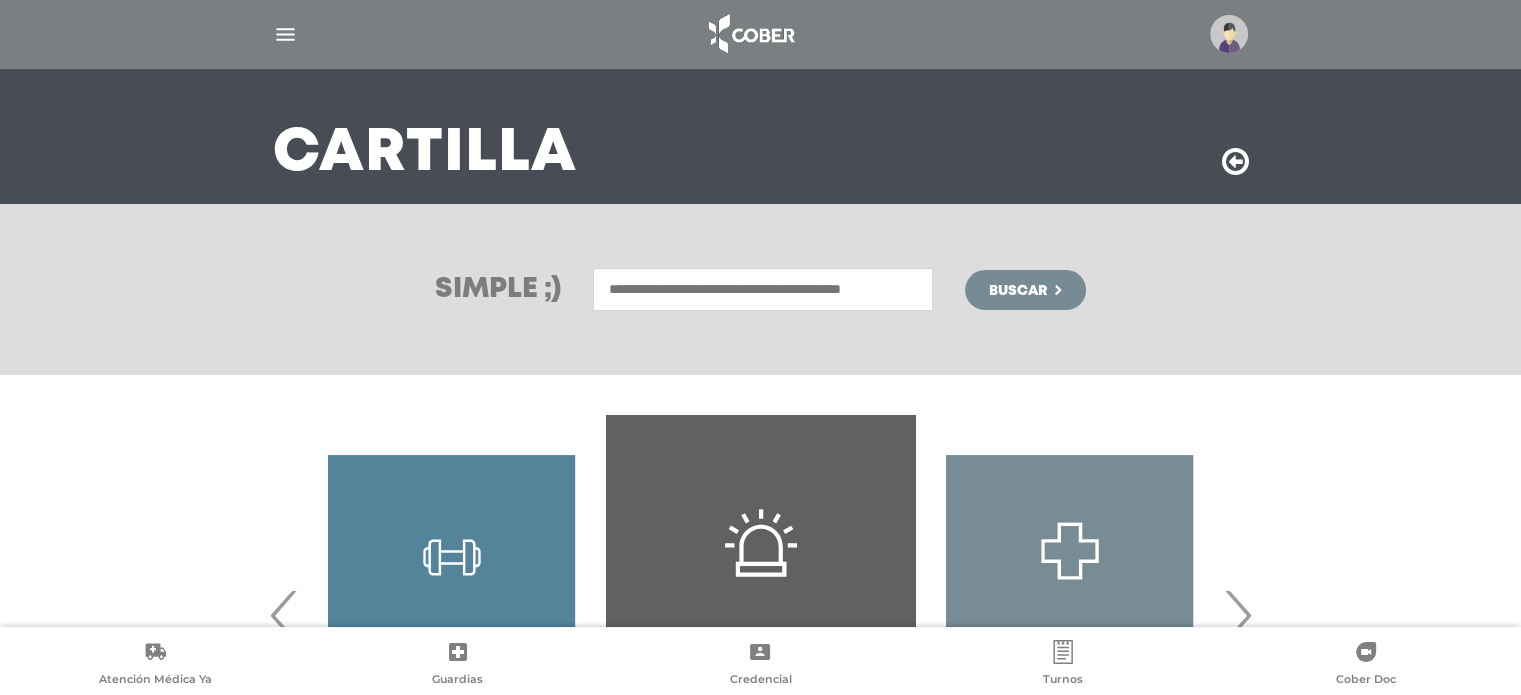 click at bounding box center [763, 289] 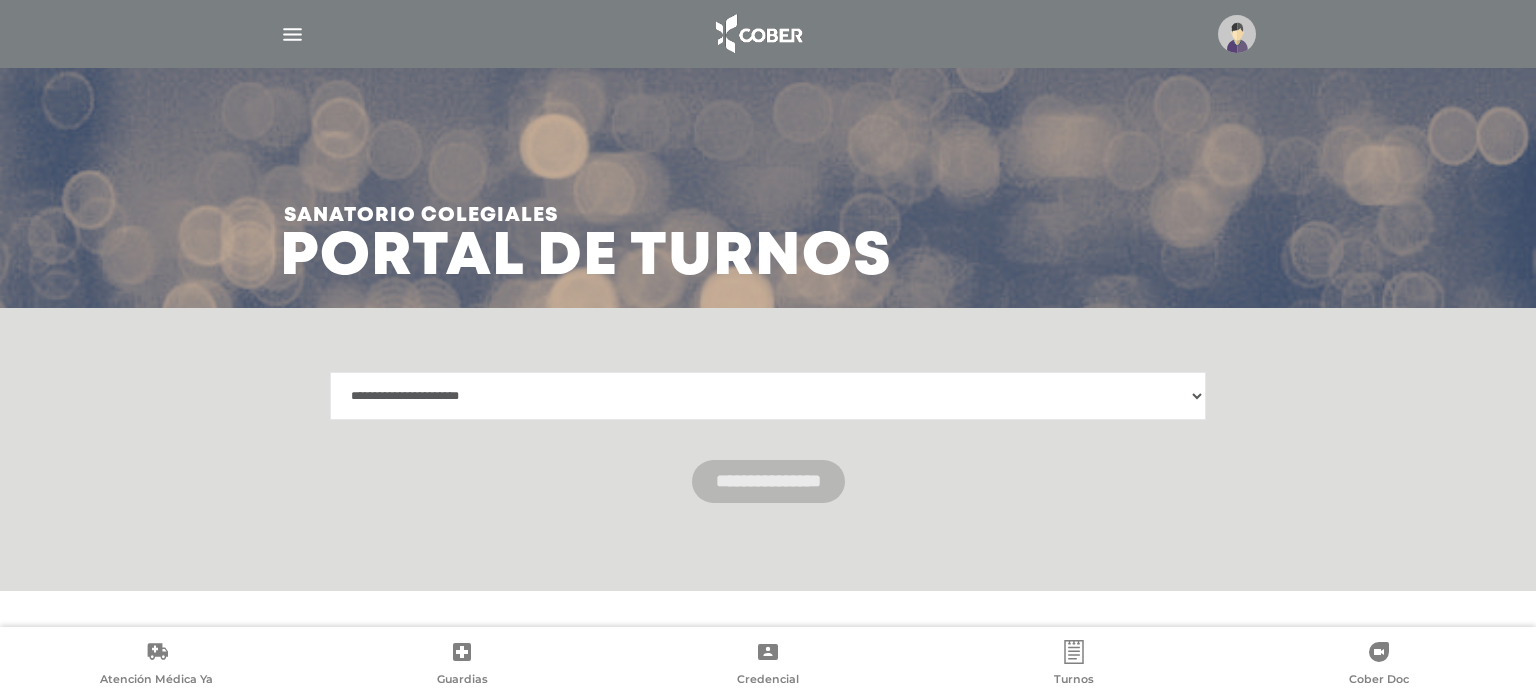 scroll, scrollTop: 0, scrollLeft: 0, axis: both 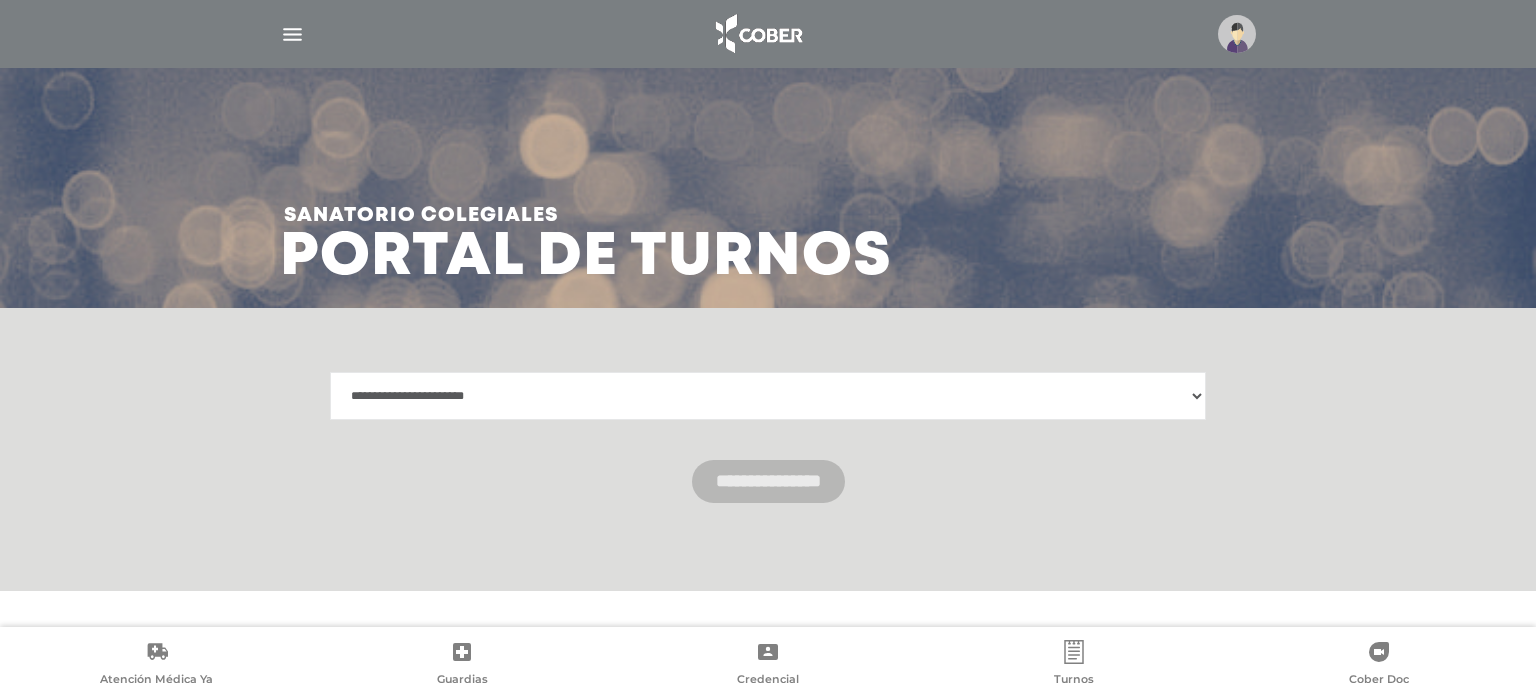 click on "**********" at bounding box center (768, 396) 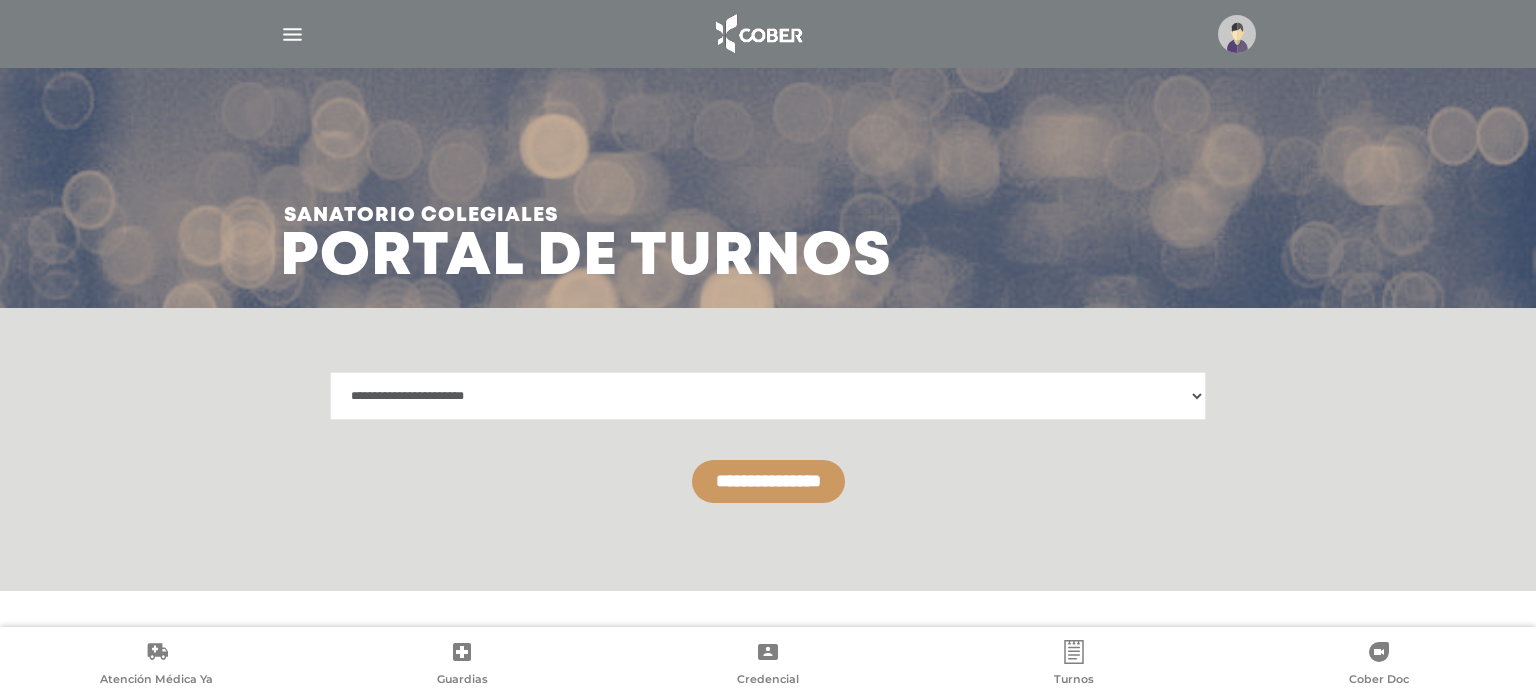 click on "**********" at bounding box center [768, 481] 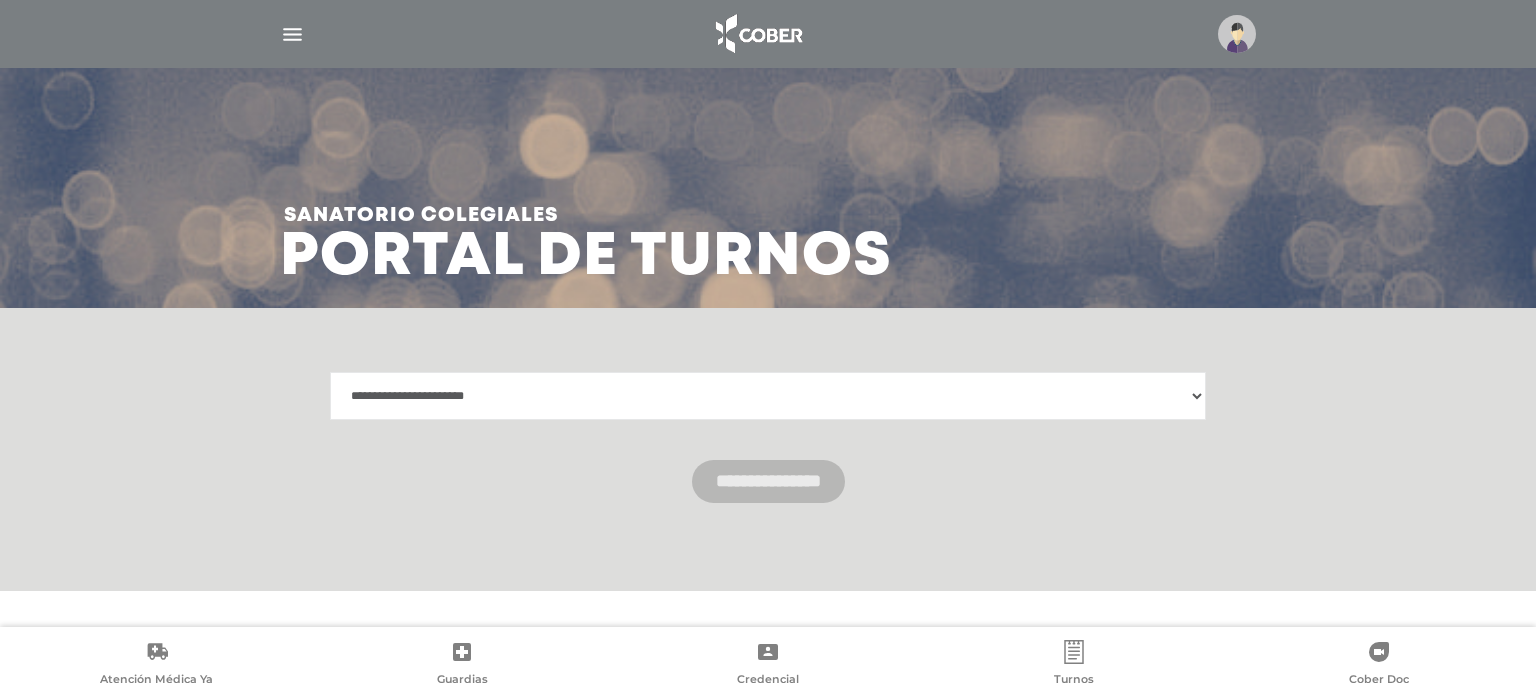 click on "**********" at bounding box center (768, 396) 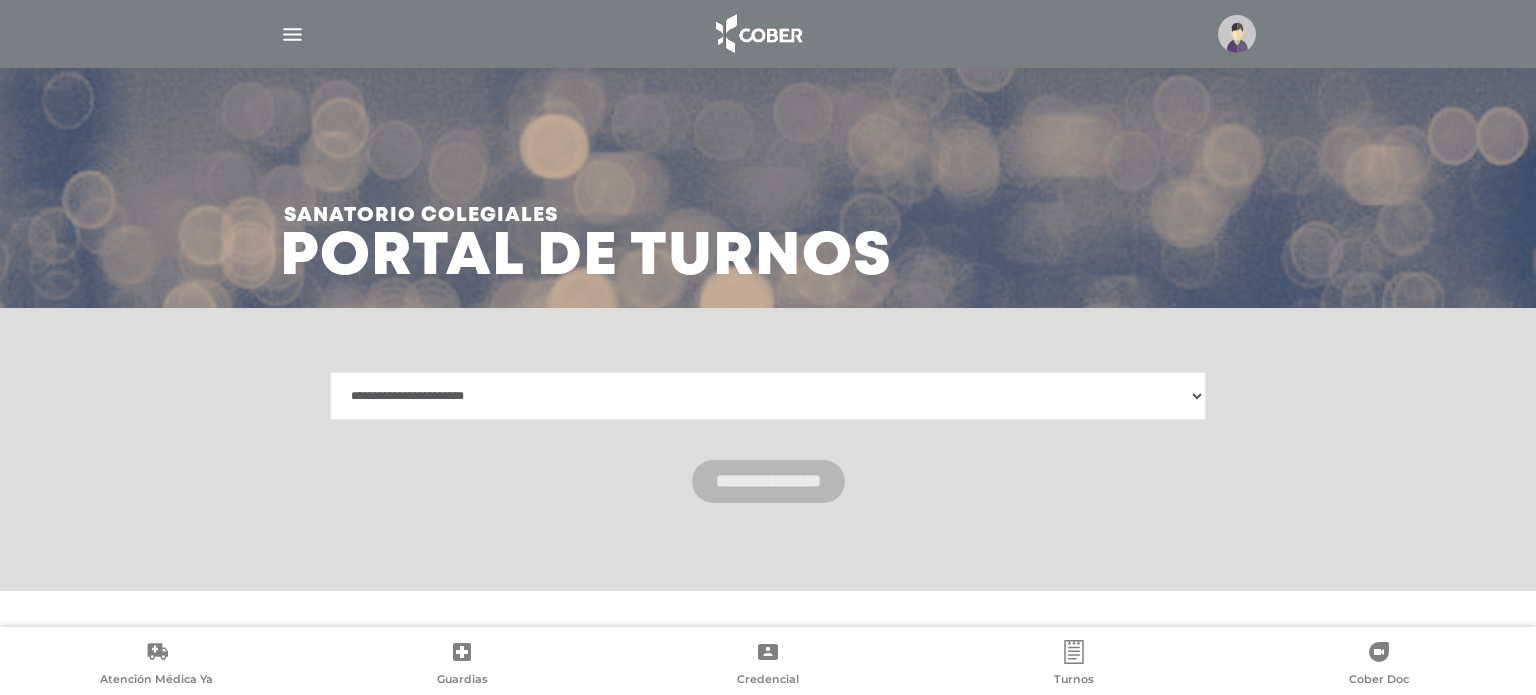 click on "**********" at bounding box center (768, 396) 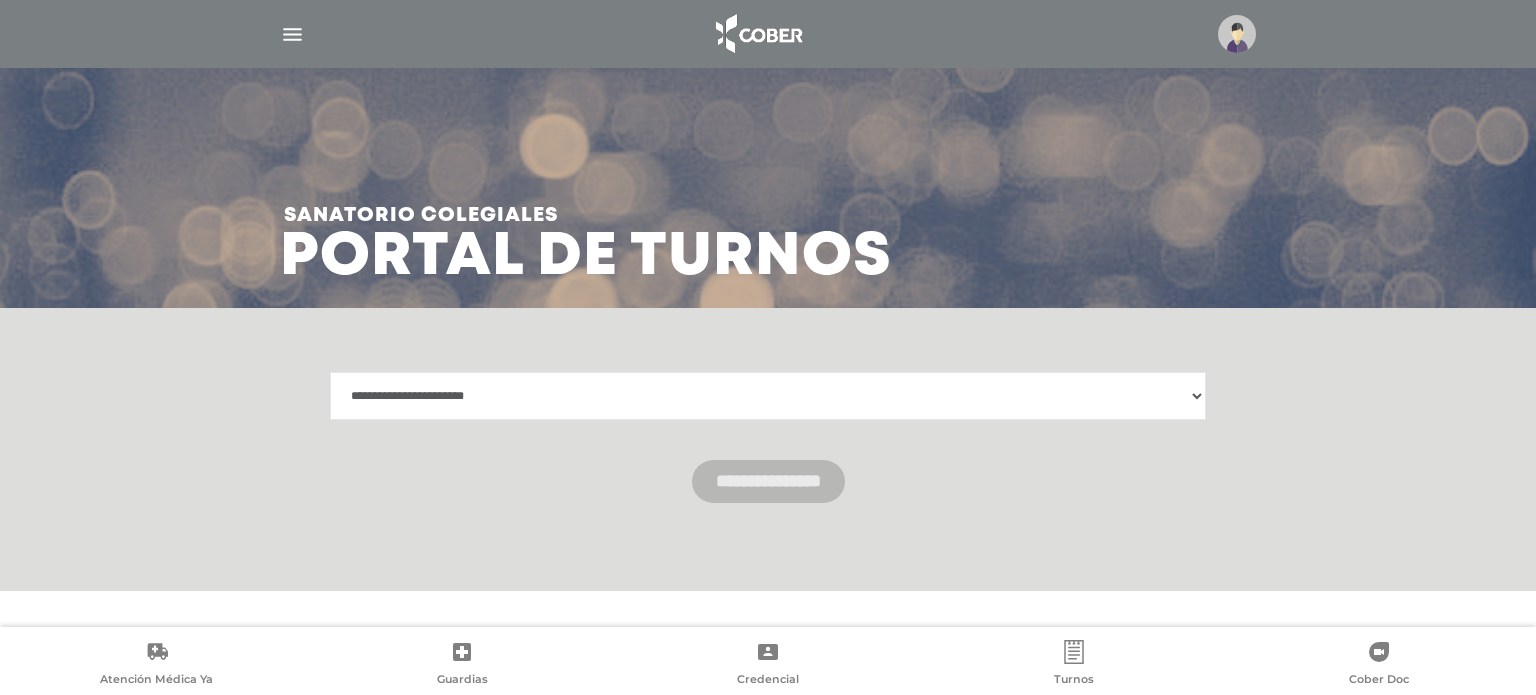 click on "**********" at bounding box center (768, 396) 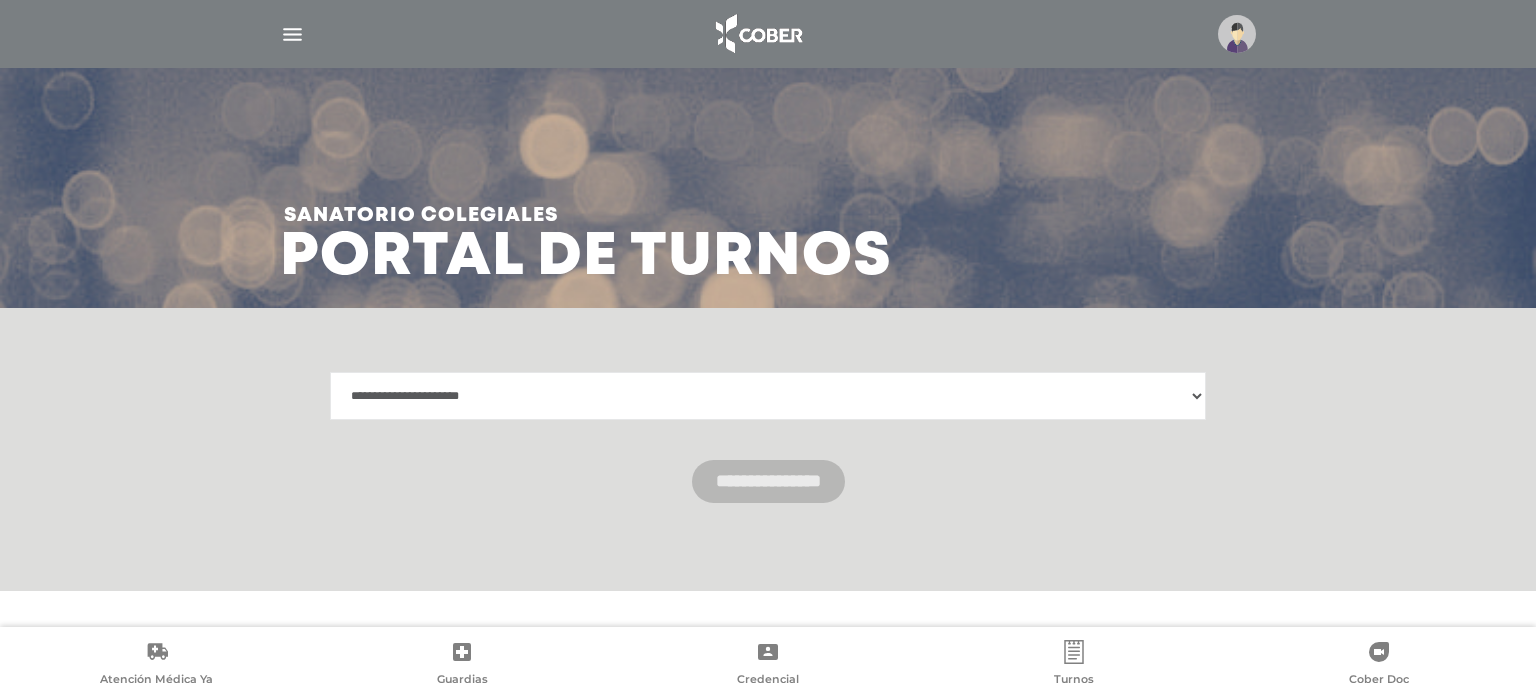 click on "**********" at bounding box center (768, 396) 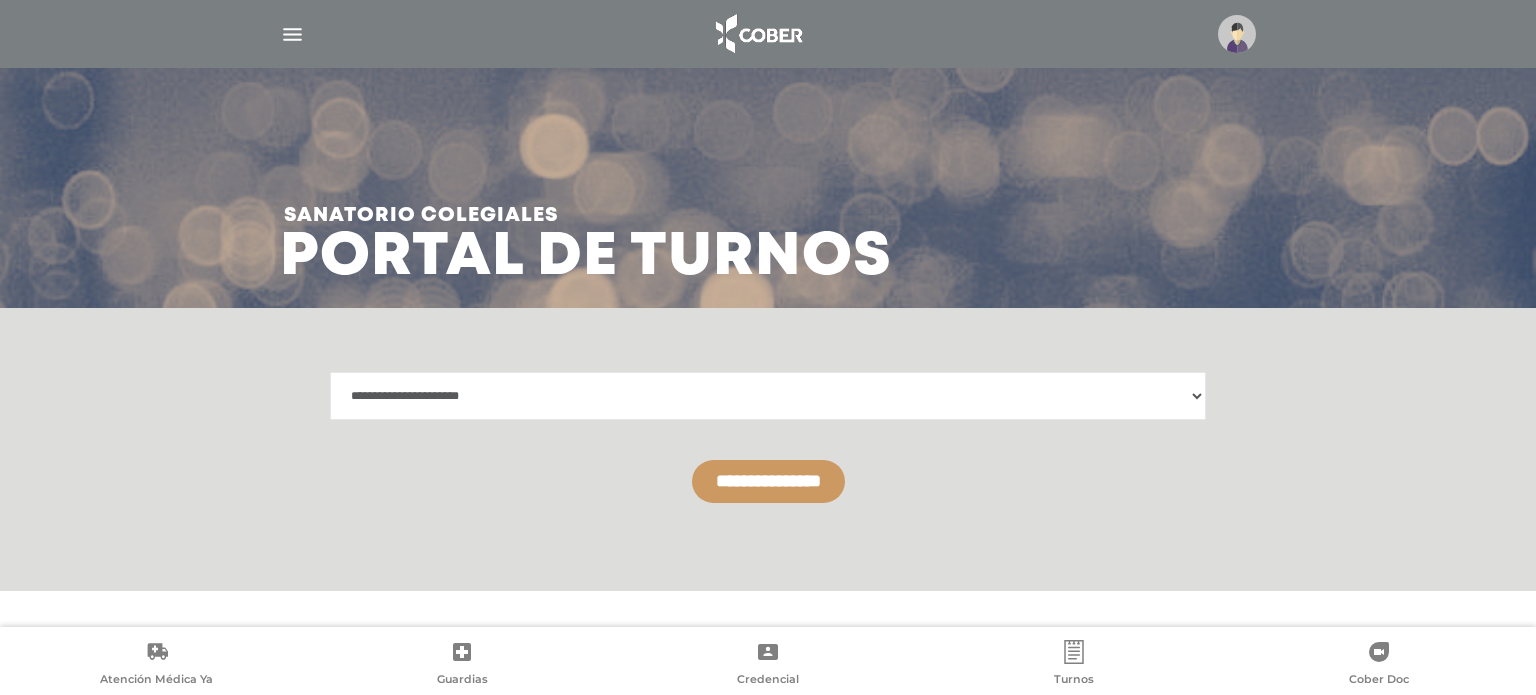 click on "**********" at bounding box center [768, 396] 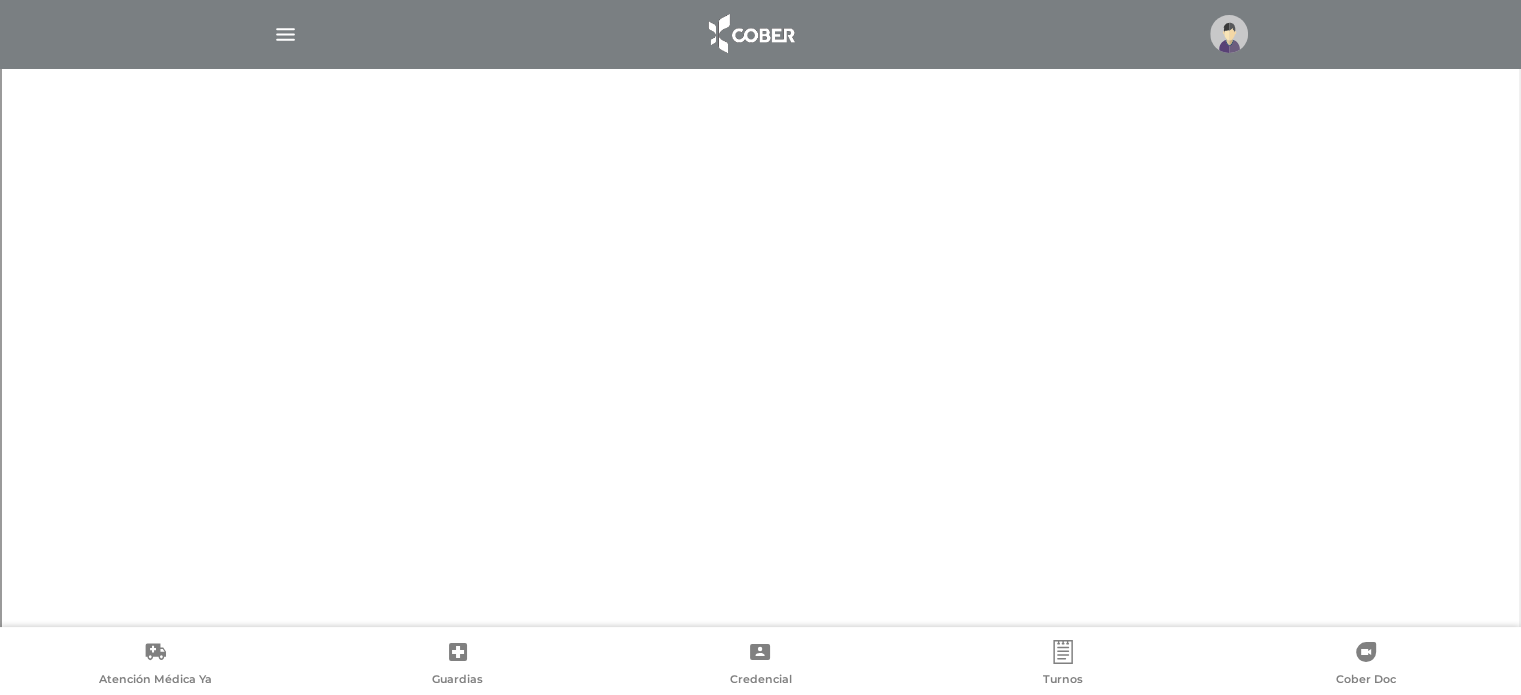 scroll, scrollTop: 781, scrollLeft: 0, axis: vertical 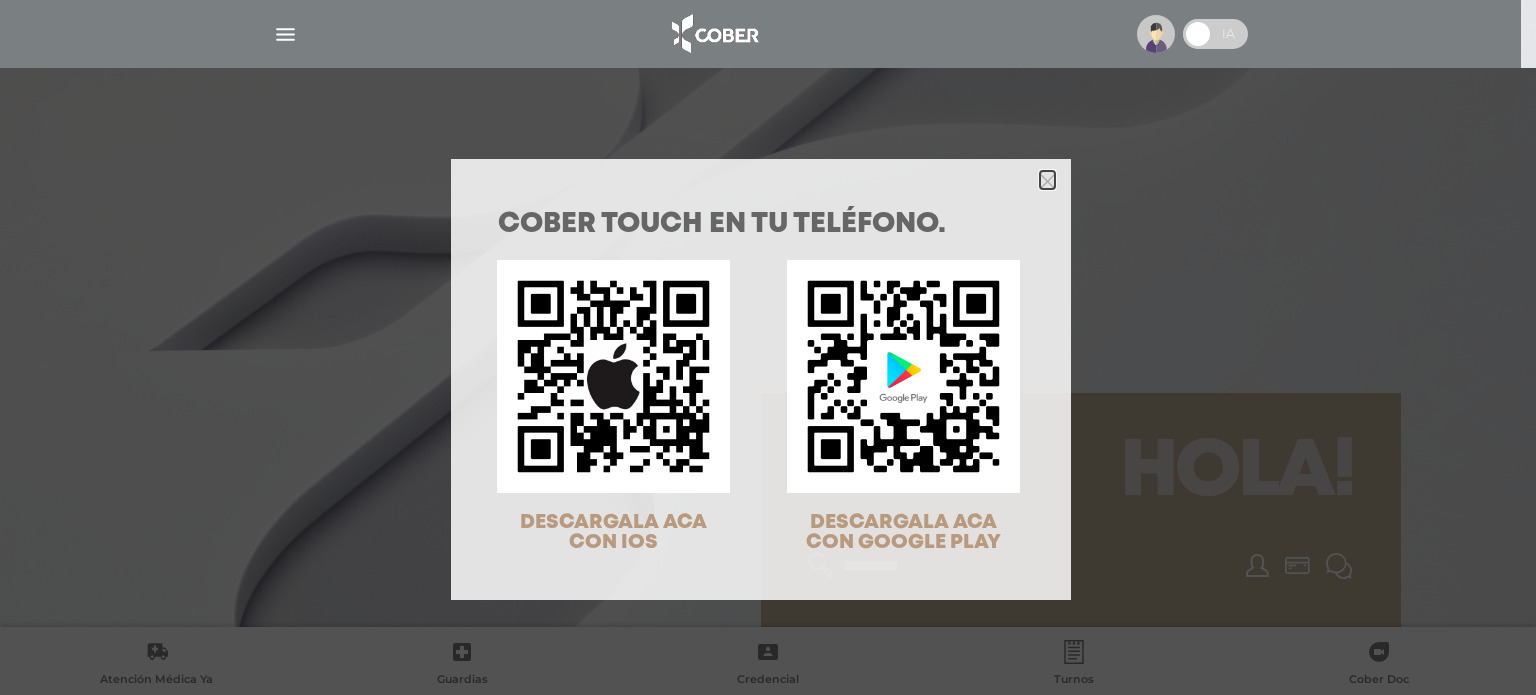 click 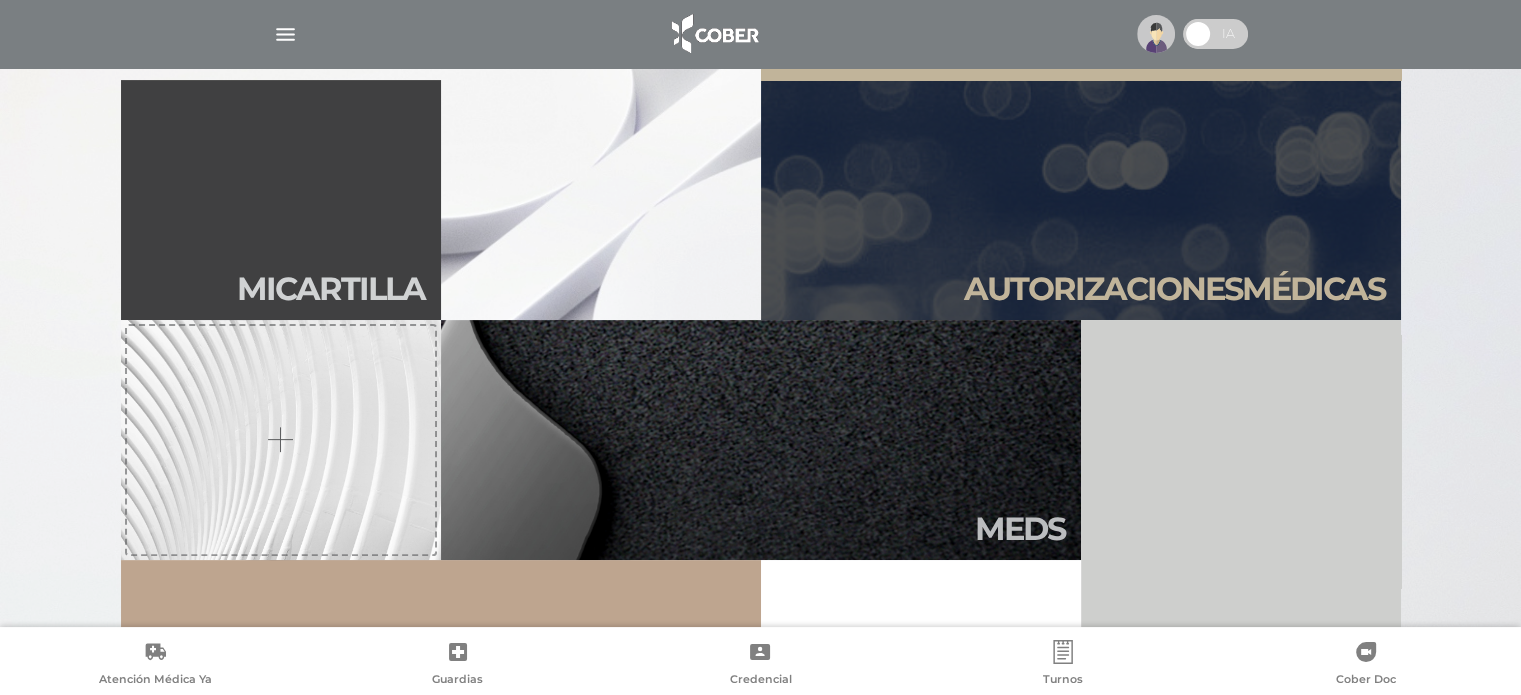 scroll, scrollTop: 552, scrollLeft: 0, axis: vertical 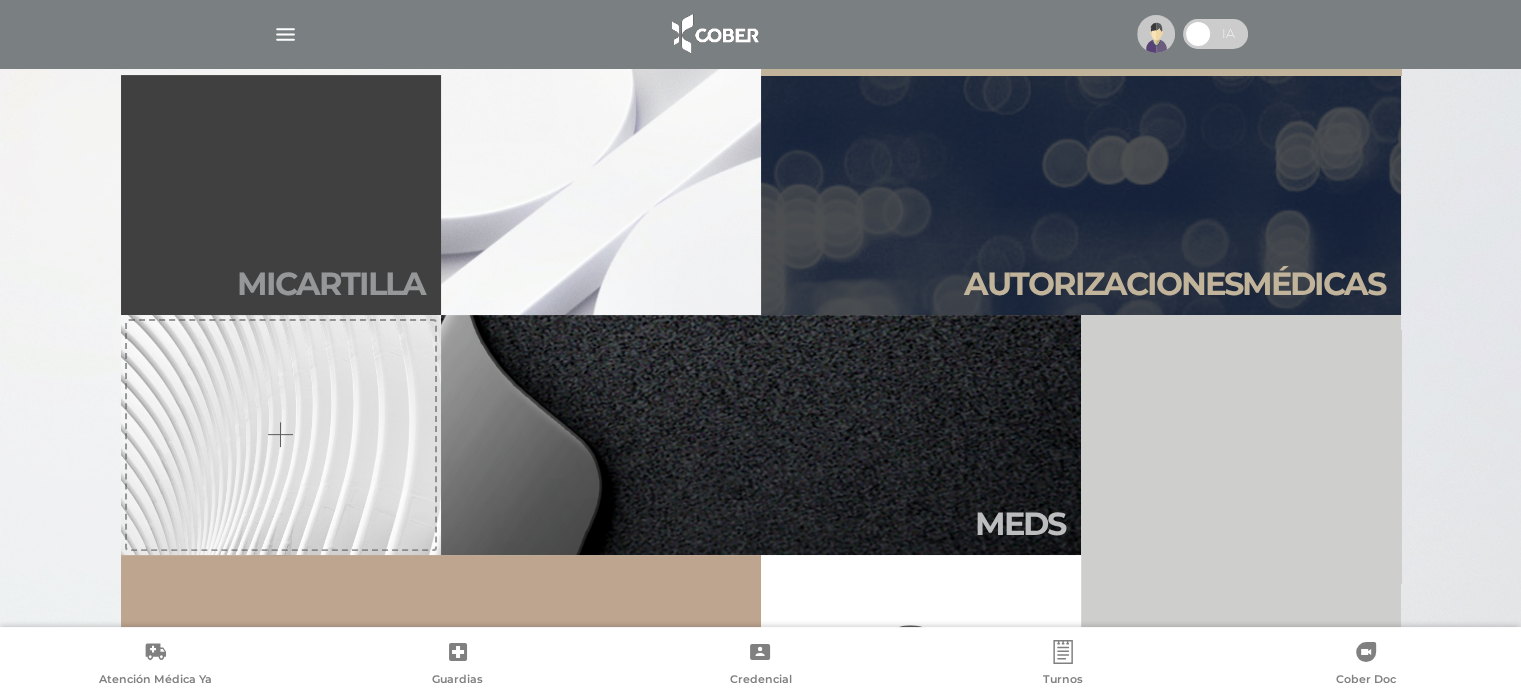 click on "Mi  car tilla" at bounding box center [281, 195] 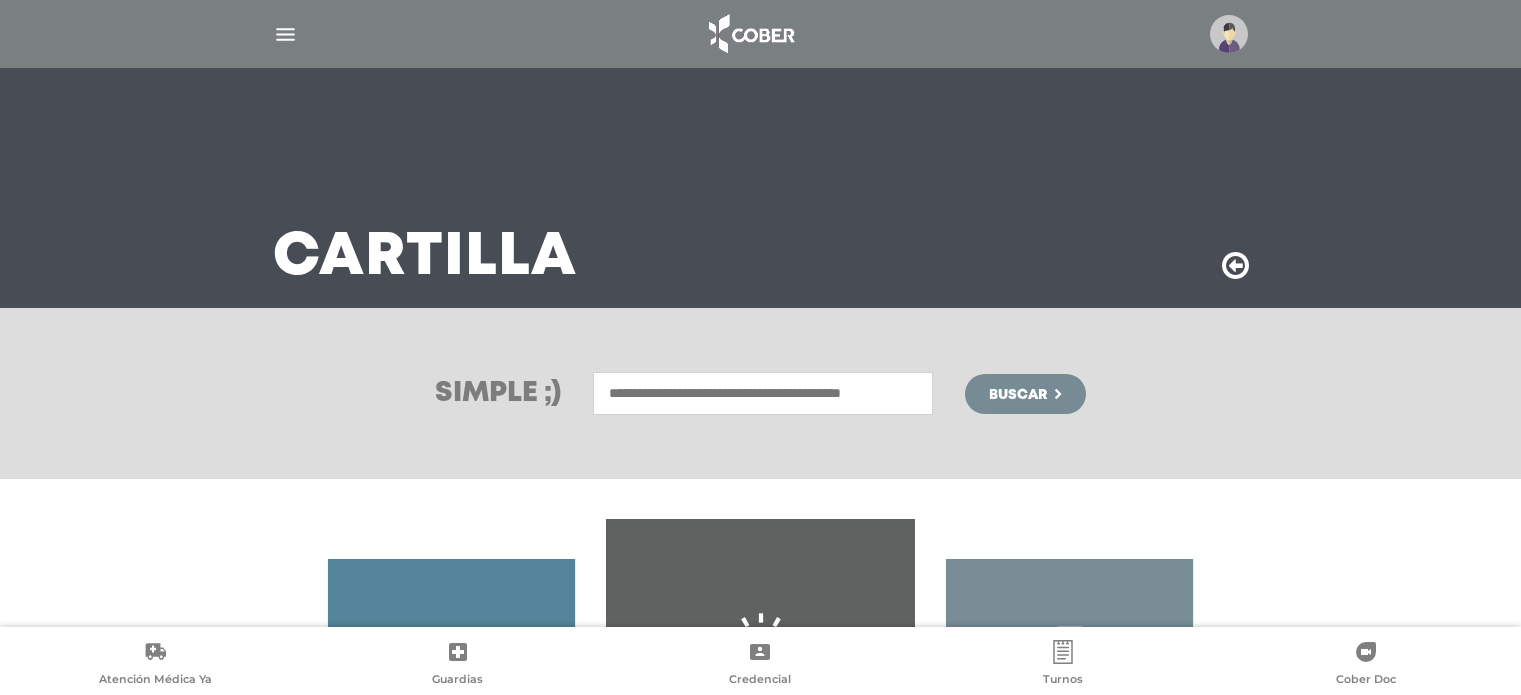 scroll, scrollTop: 0, scrollLeft: 0, axis: both 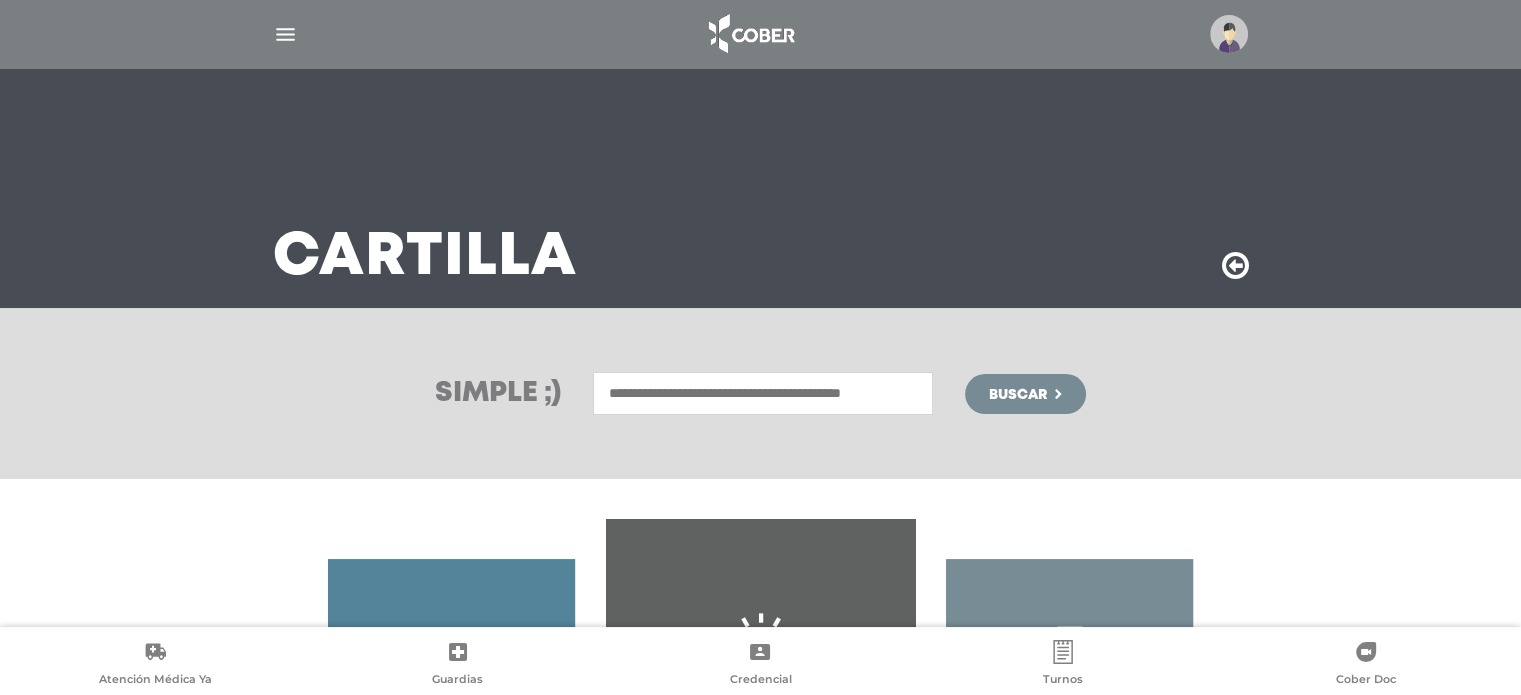 click at bounding box center (763, 393) 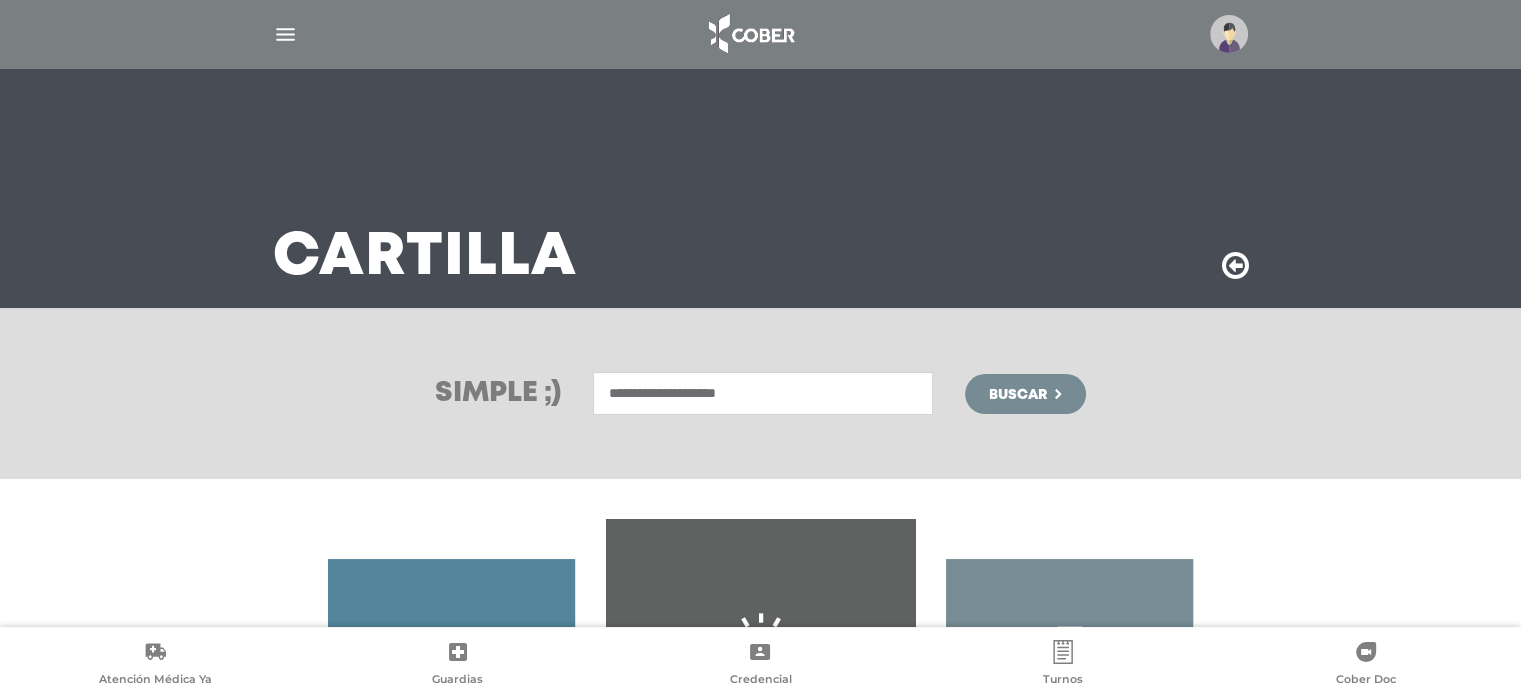 type on "**********" 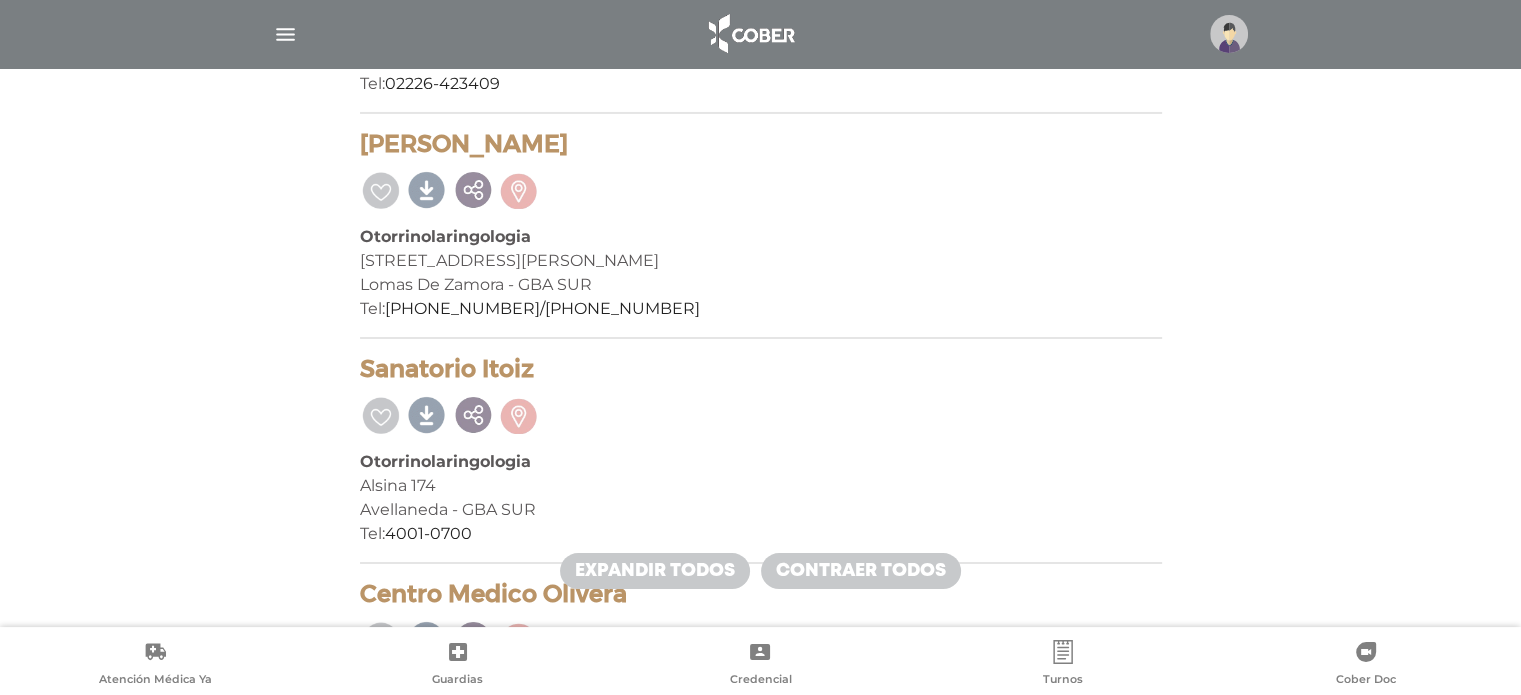 scroll, scrollTop: 7032, scrollLeft: 0, axis: vertical 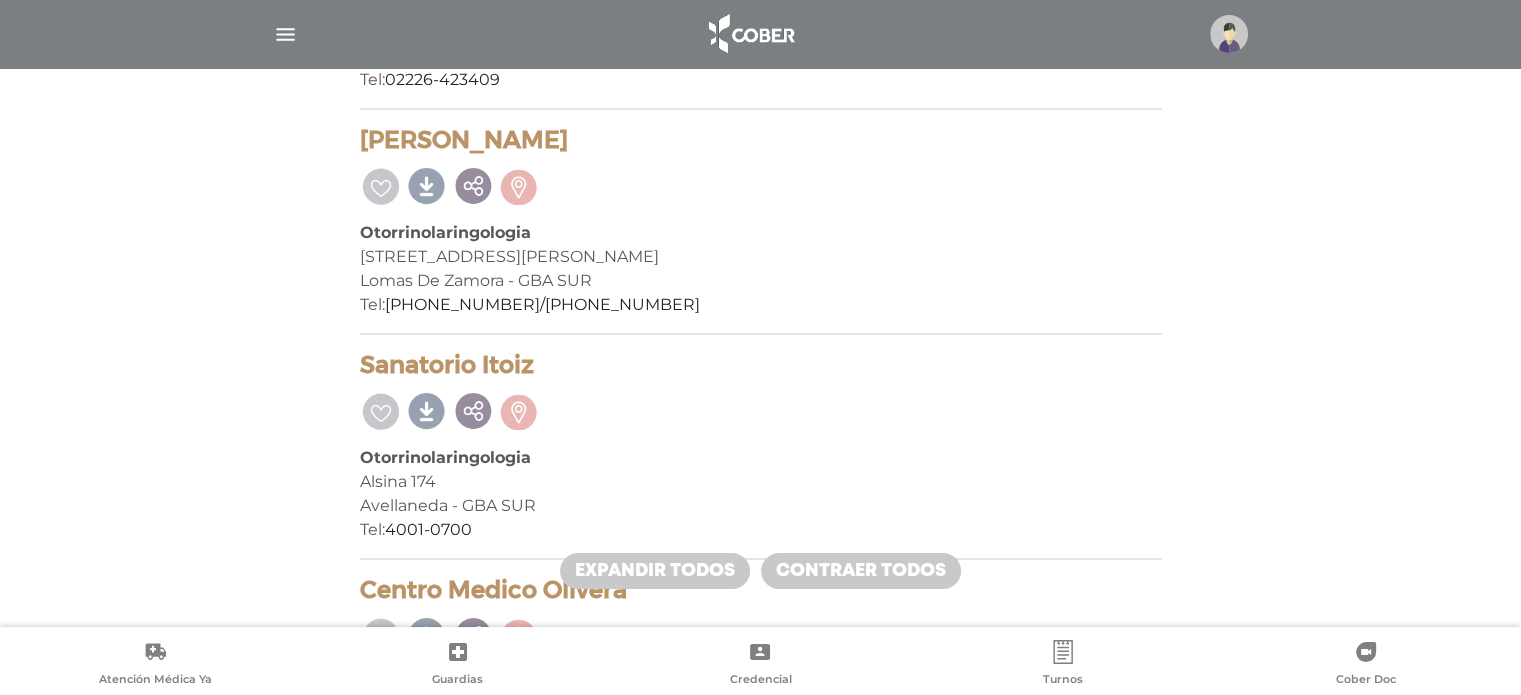 click on "63 prestadores  encontrados
On Demand!
mostrar en mi área
Mostrar en mapa
Demasiados resultados. Refiná la búsqueda para cargar el mapa.
cargando mapa
Centro Médico Vilella
Otorrinolaringologia 											 [STREET_ADDRESS] 											 Tel:  [PHONE_NUMBER]
Solicitar turno" at bounding box center [761, 594] 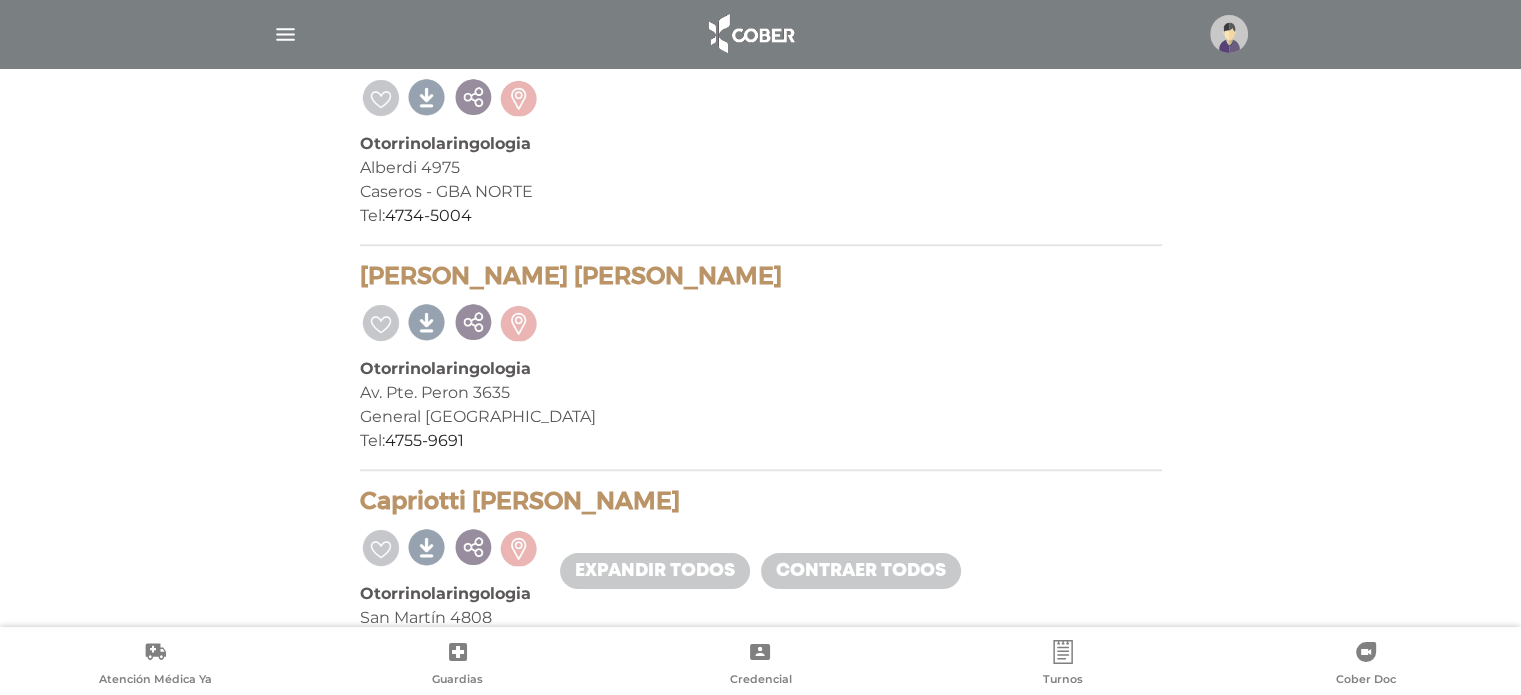 scroll, scrollTop: 9312, scrollLeft: 0, axis: vertical 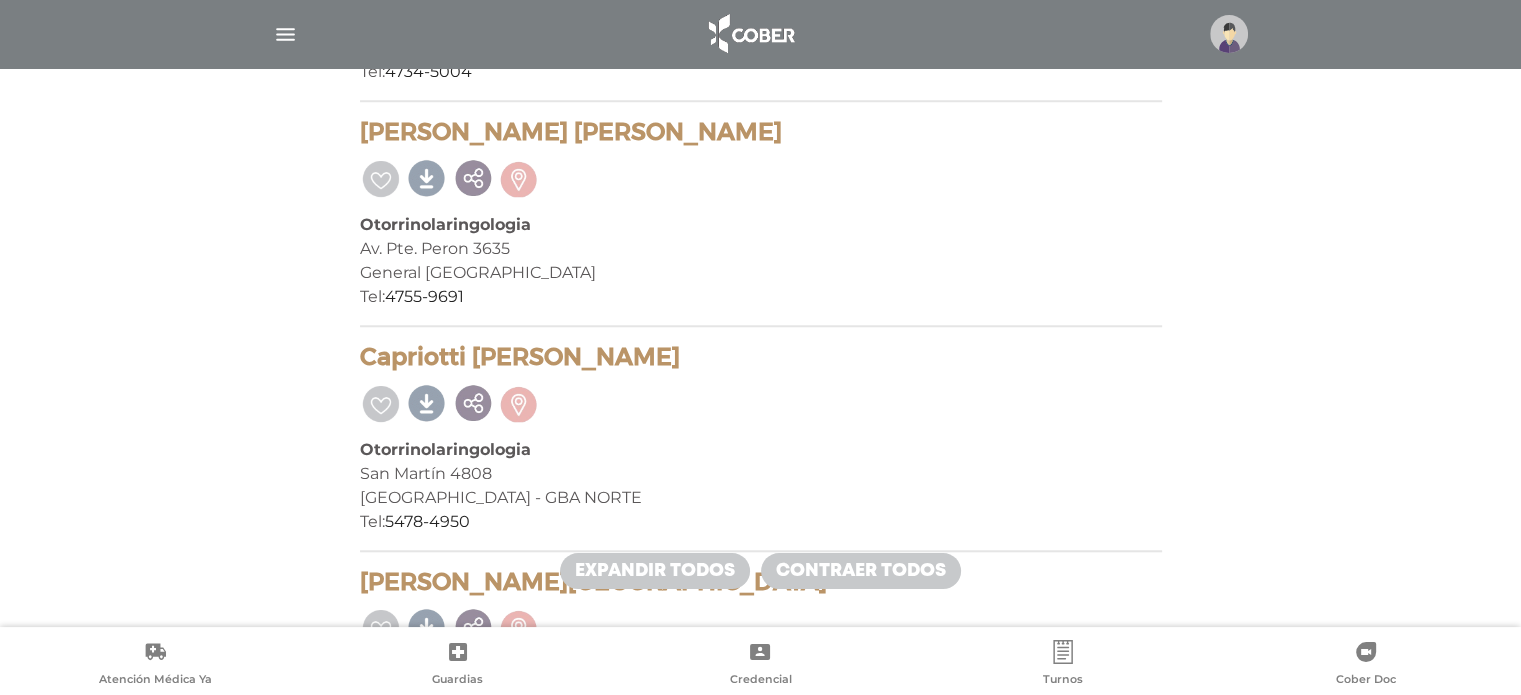 click on "Mi  Cartilla
63 prestadores  encontrados
On Demand!
mostrar en mi área
Mostrar en mapa
Demasiados resultados. Refiná la búsqueda para cargar el mapa.
cargando mapa
Centro Médico Vilella
Otorrinolaringologia 											 [STREET_ADDRESS] 											 Tel:  [PHONE_NUMBER]" at bounding box center [760, -1830] 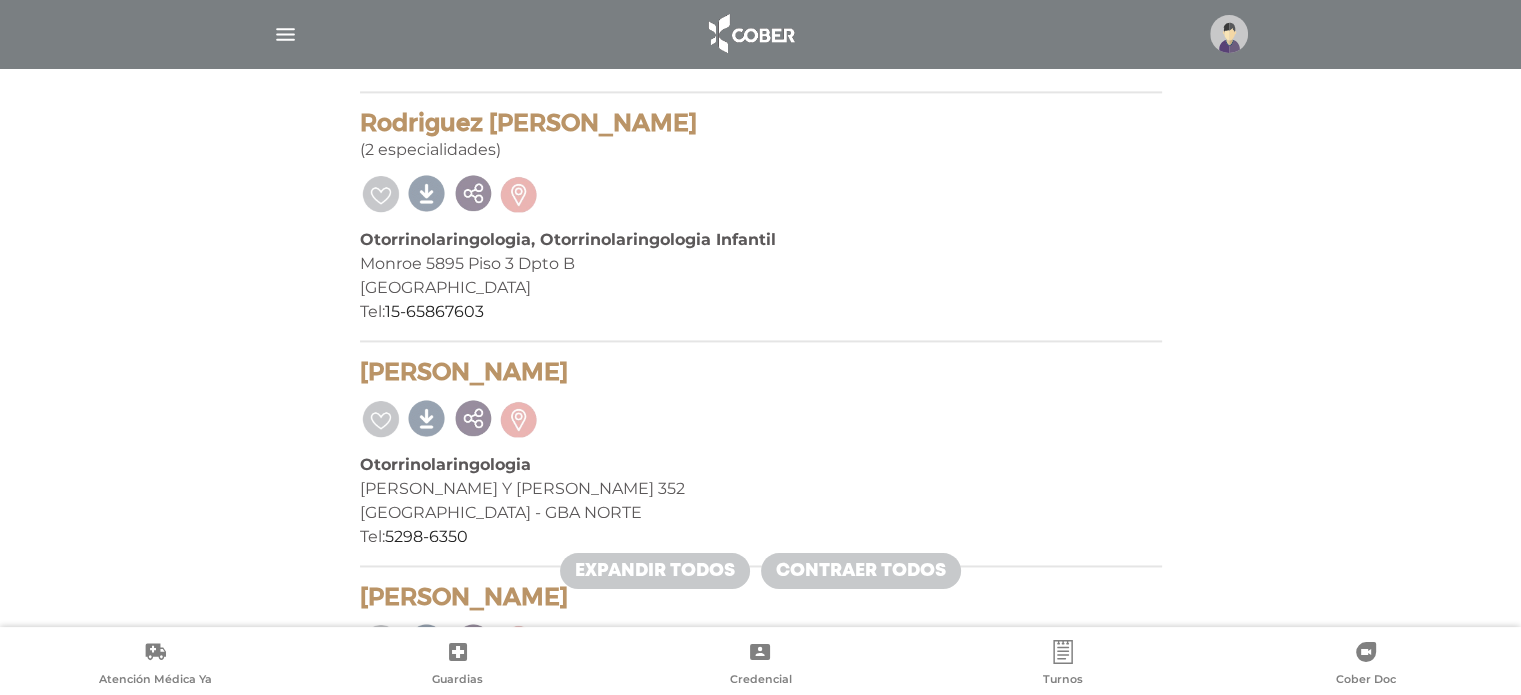 scroll, scrollTop: 10472, scrollLeft: 0, axis: vertical 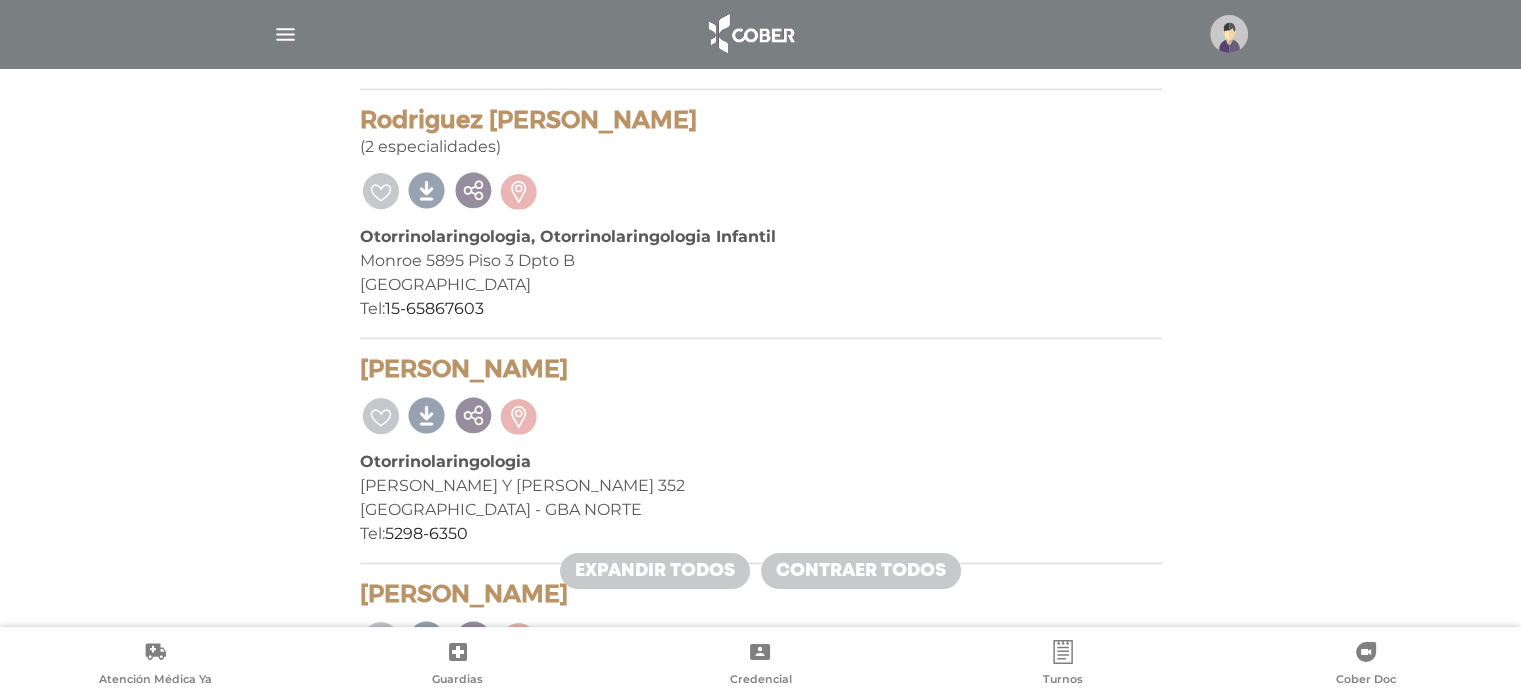 click on "Mi  Cartilla
63 prestadores  encontrados
On Demand!
mostrar en mi área
Mostrar en mapa
Demasiados resultados. Refiná la búsqueda para cargar el mapa.
cargando mapa
Centro Médico Vilella
Otorrinolaringologia 											 [STREET_ADDRESS] 											 Tel:  [PHONE_NUMBER]" at bounding box center (760, -2990) 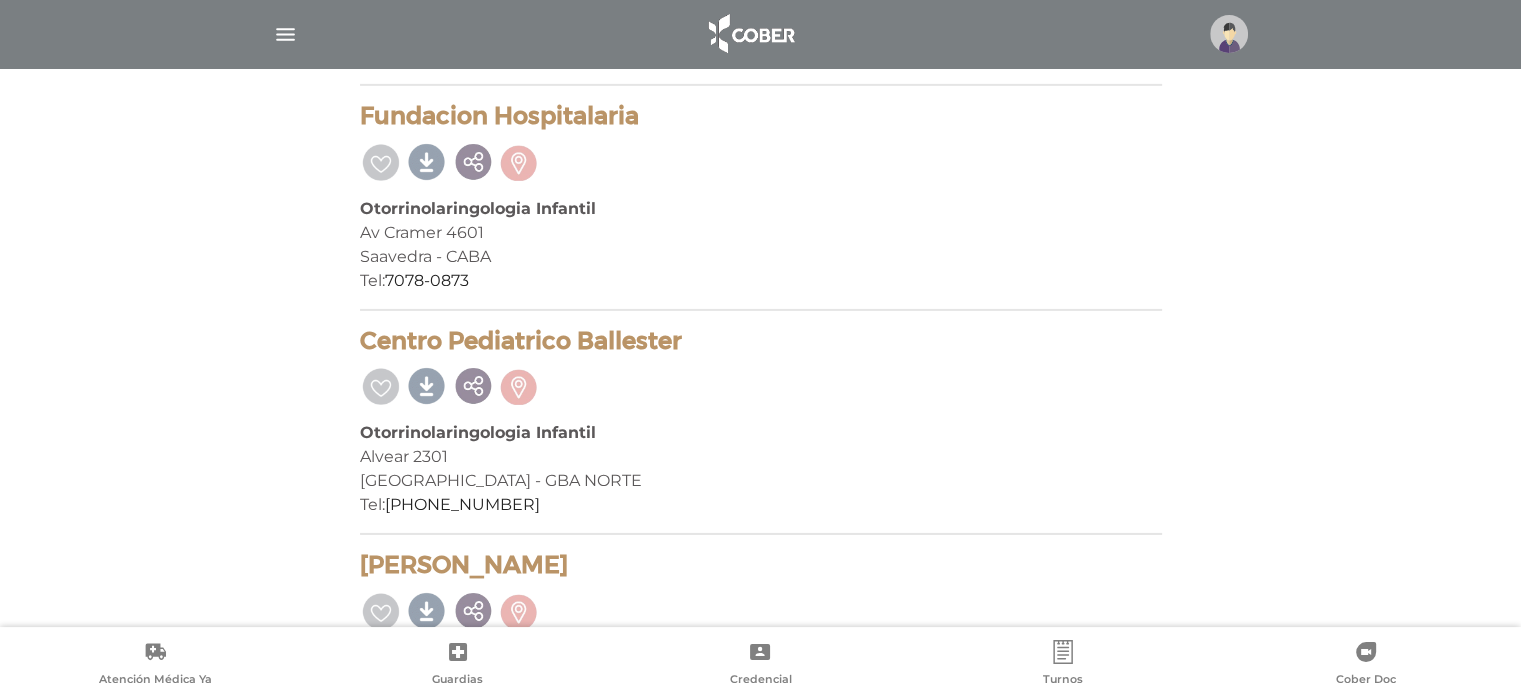 scroll, scrollTop: 14084, scrollLeft: 0, axis: vertical 